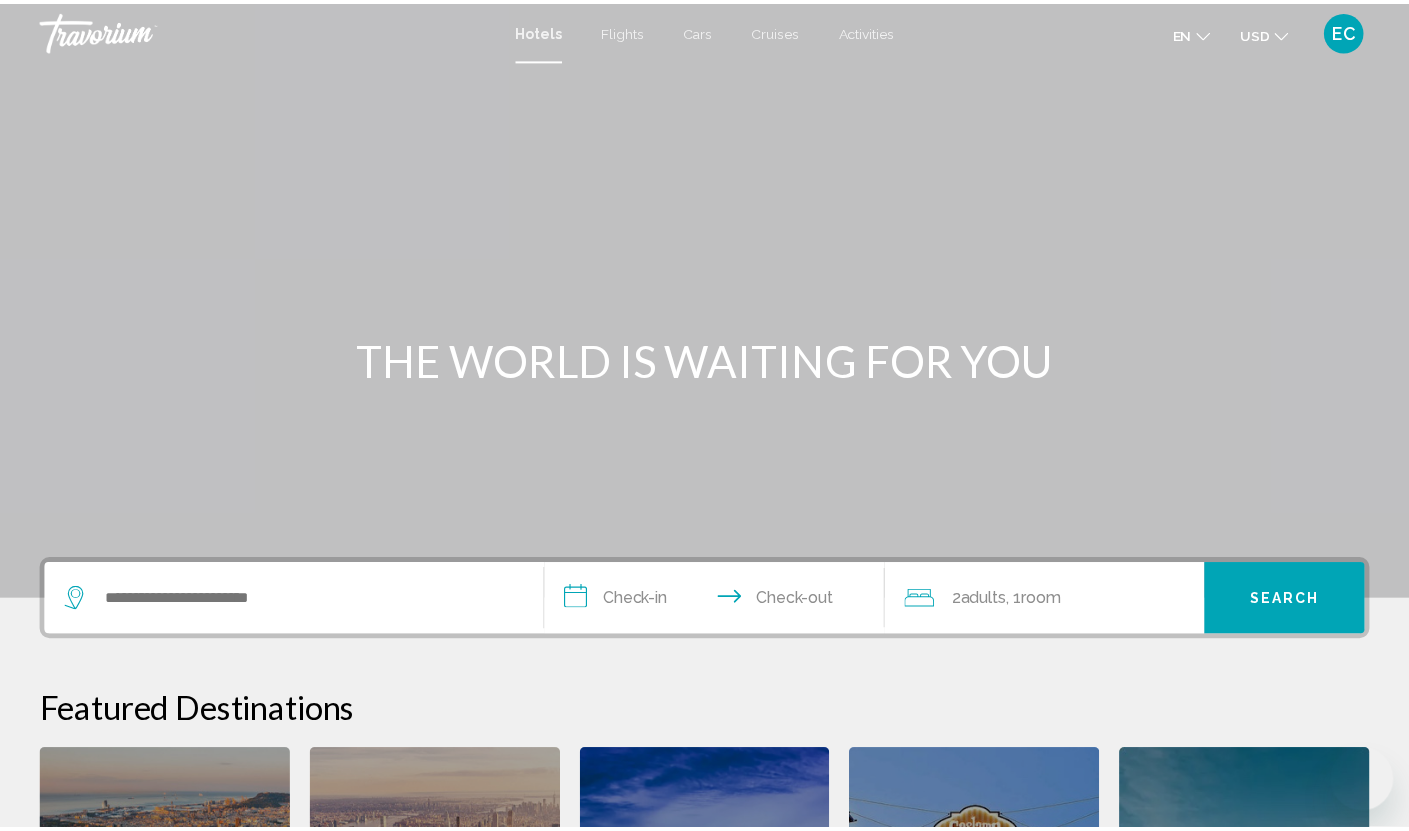 scroll, scrollTop: 0, scrollLeft: 0, axis: both 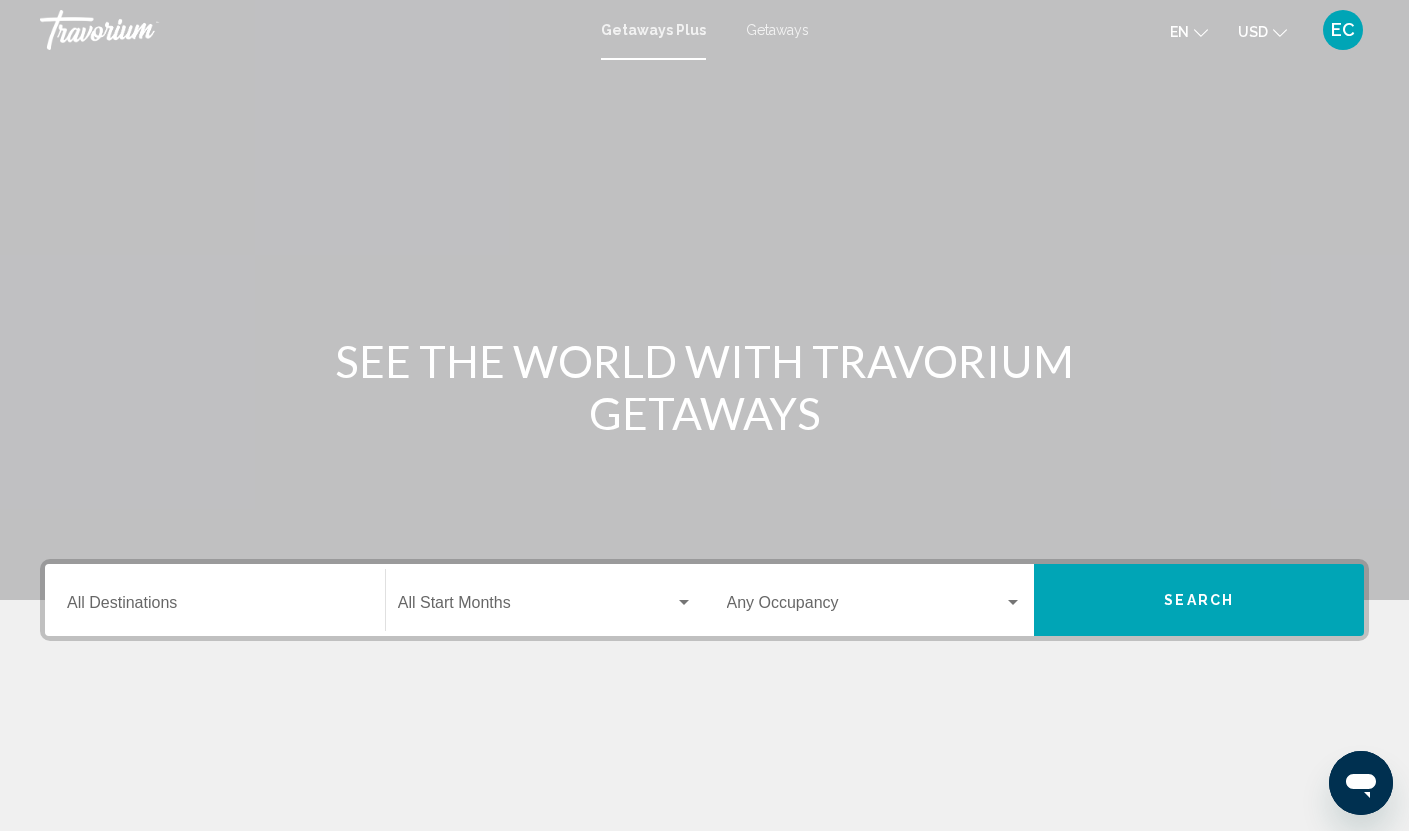 click on "Getaways" at bounding box center [777, 30] 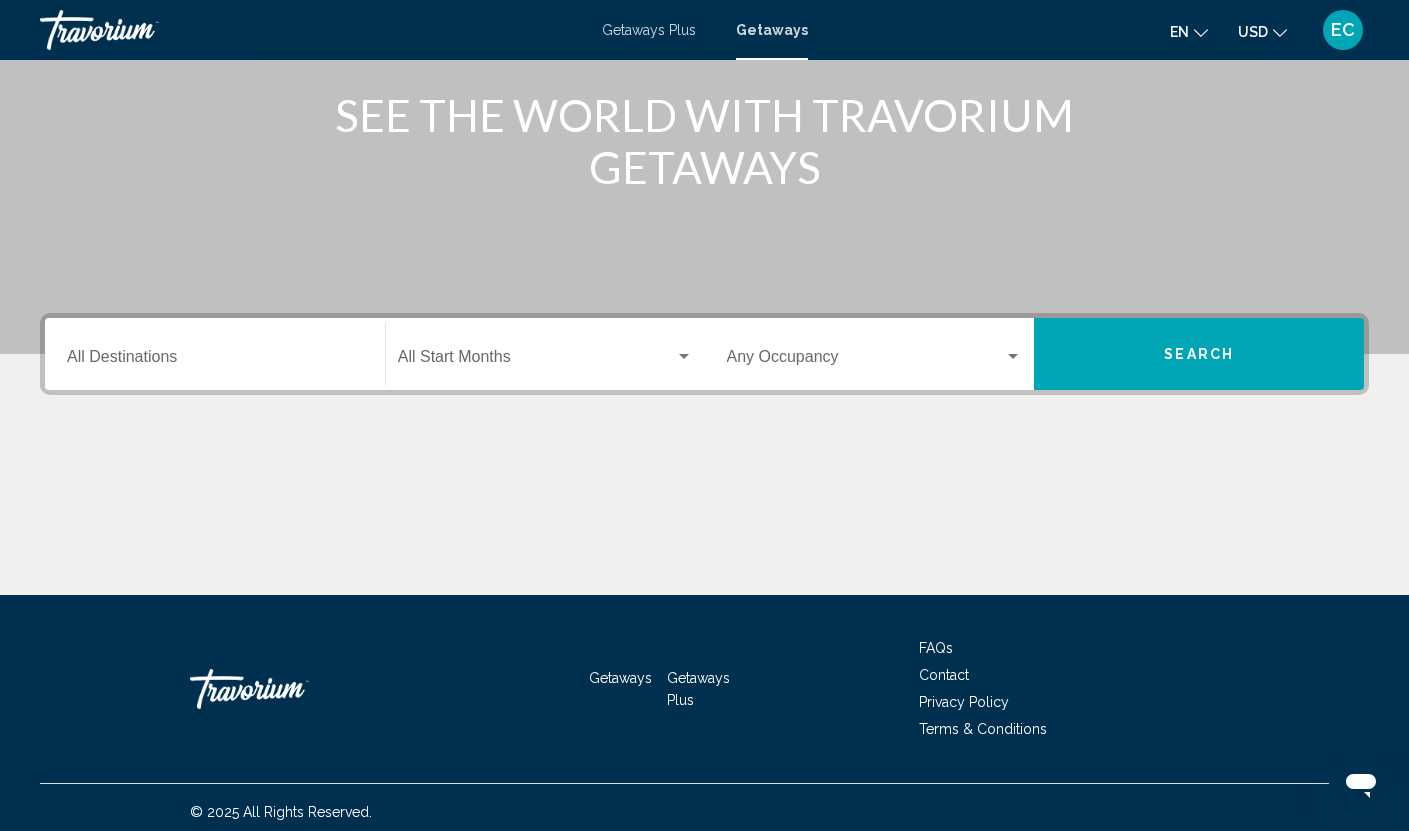 scroll, scrollTop: 255, scrollLeft: 0, axis: vertical 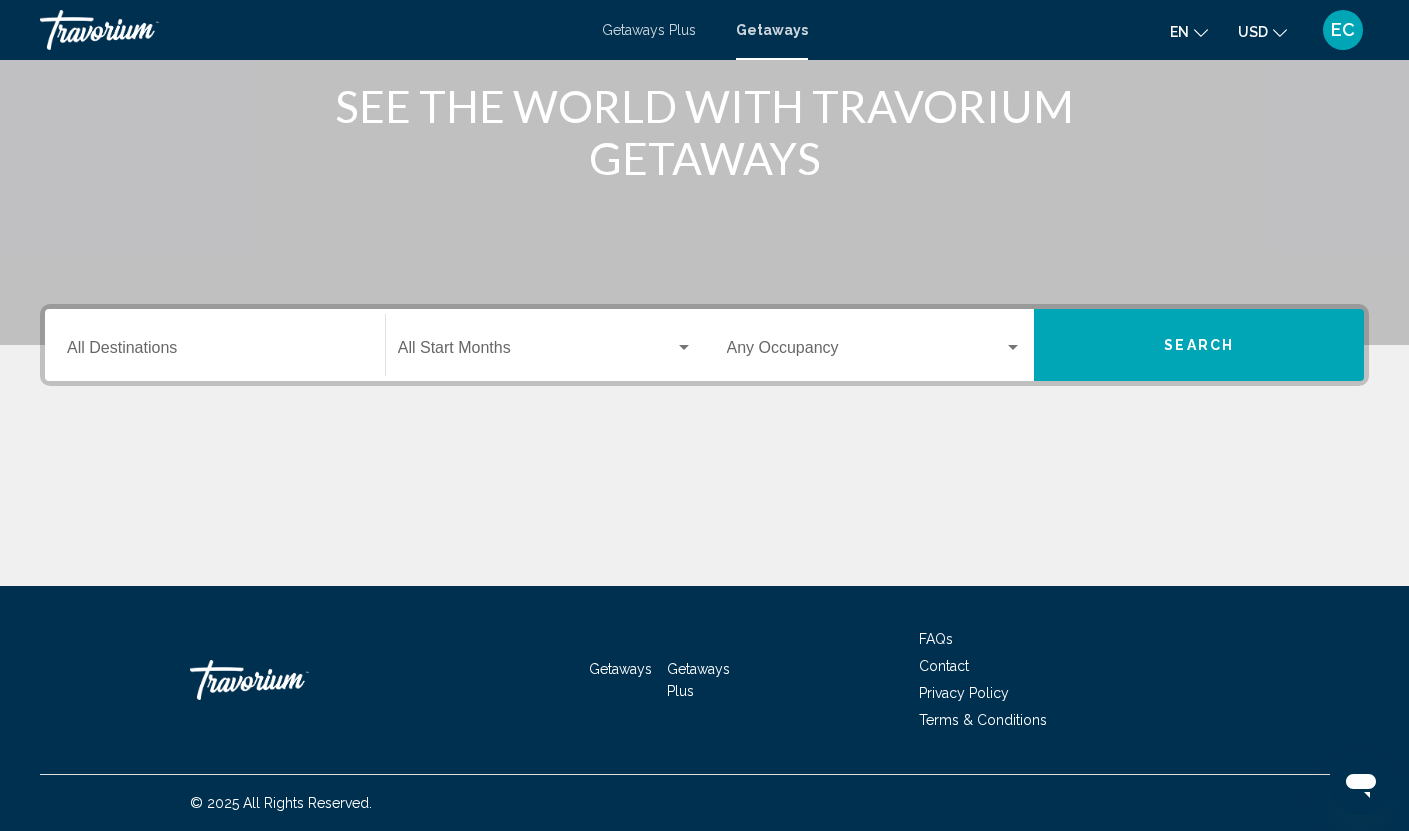 click on "Destination All Destinations" at bounding box center (215, 352) 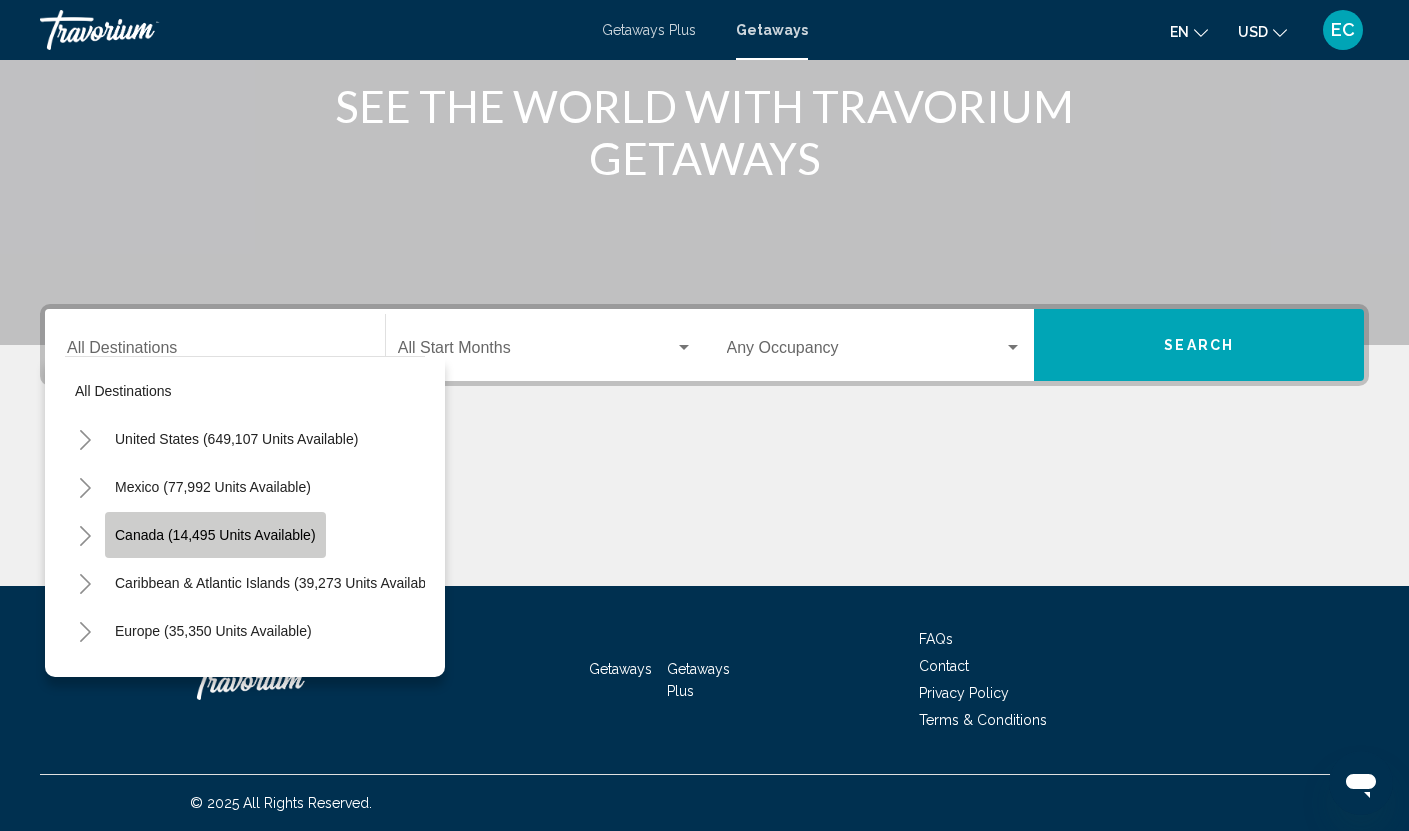 click on "Canada (14,495 units available)" 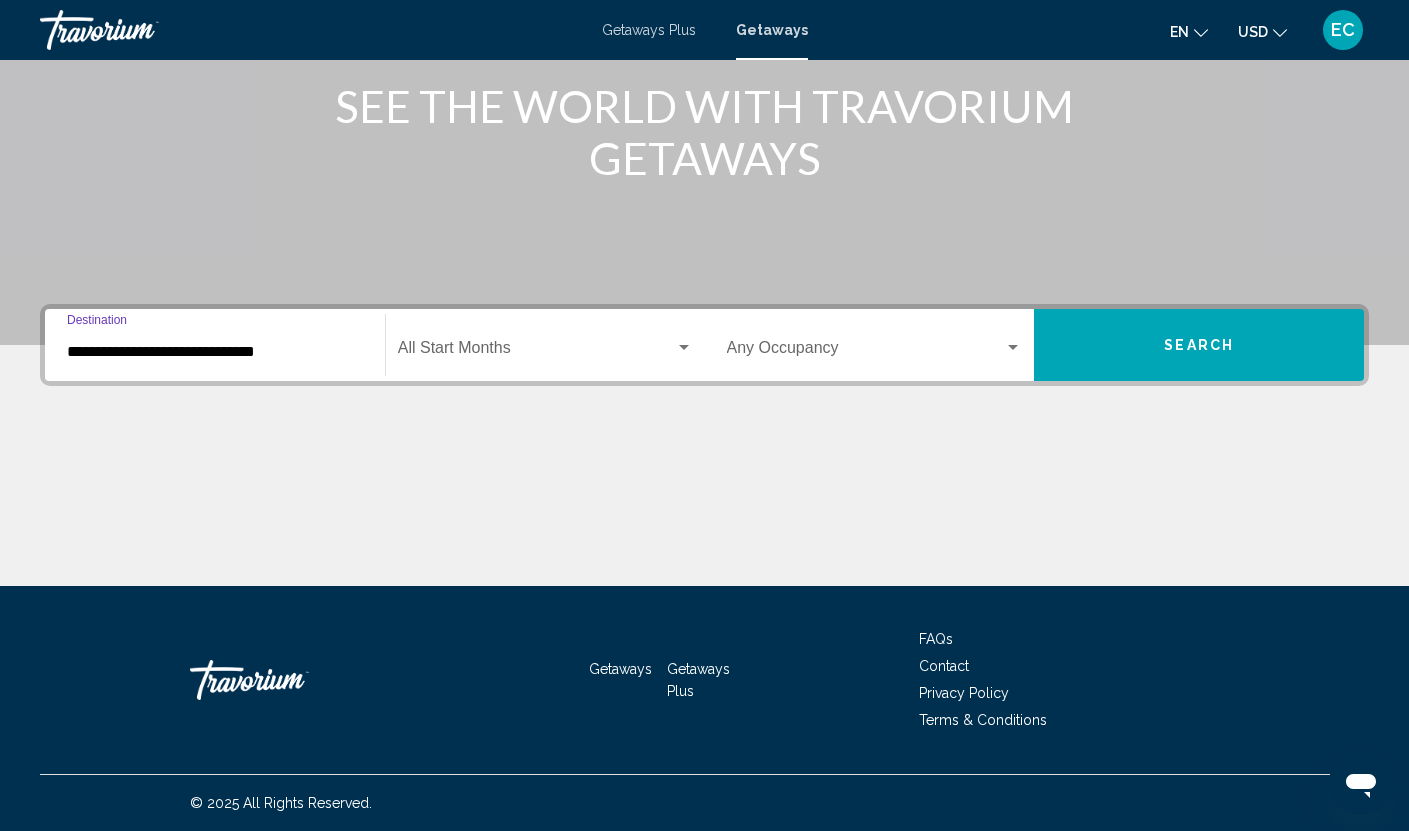 click on "Search" at bounding box center (1199, 344) 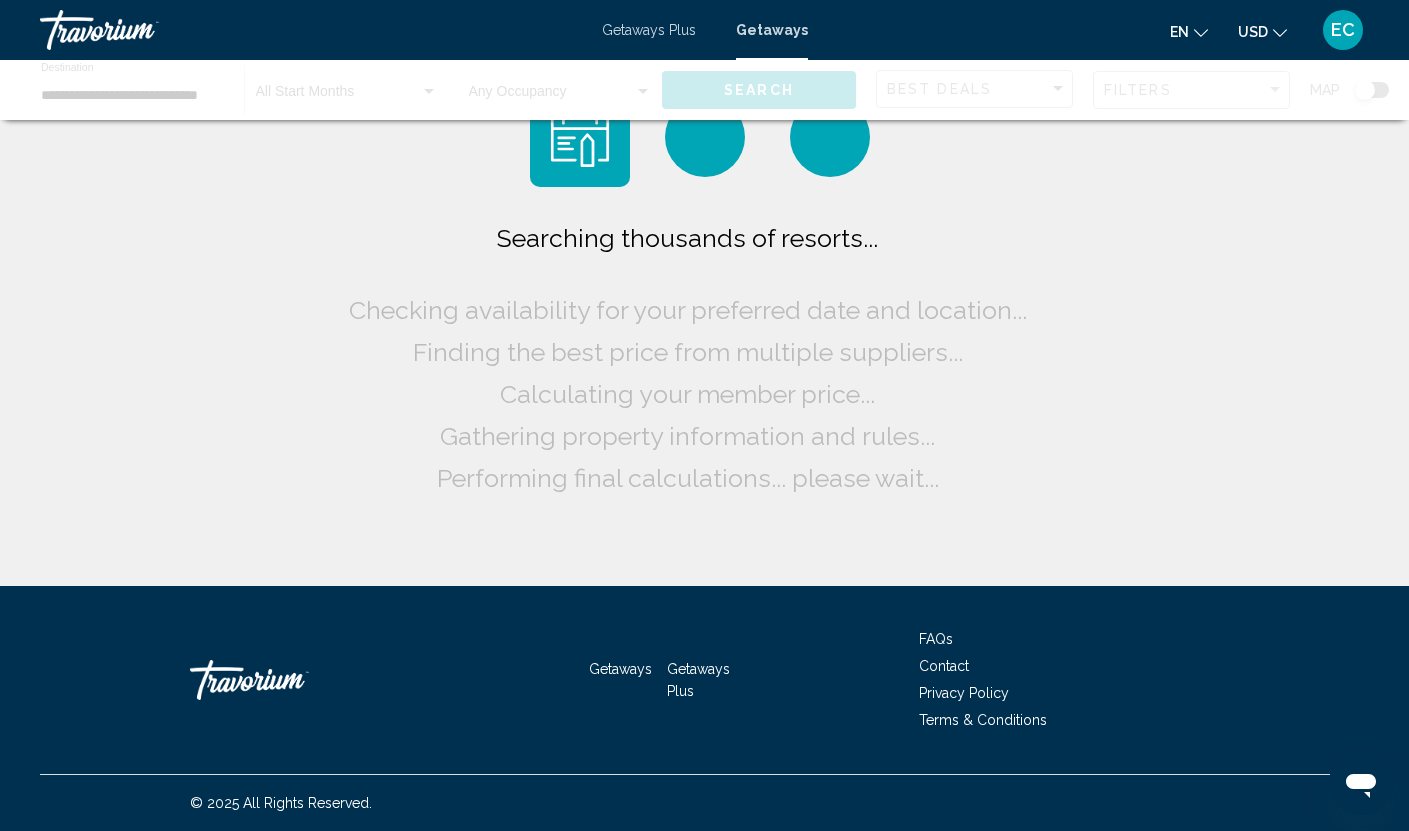 scroll, scrollTop: 0, scrollLeft: 0, axis: both 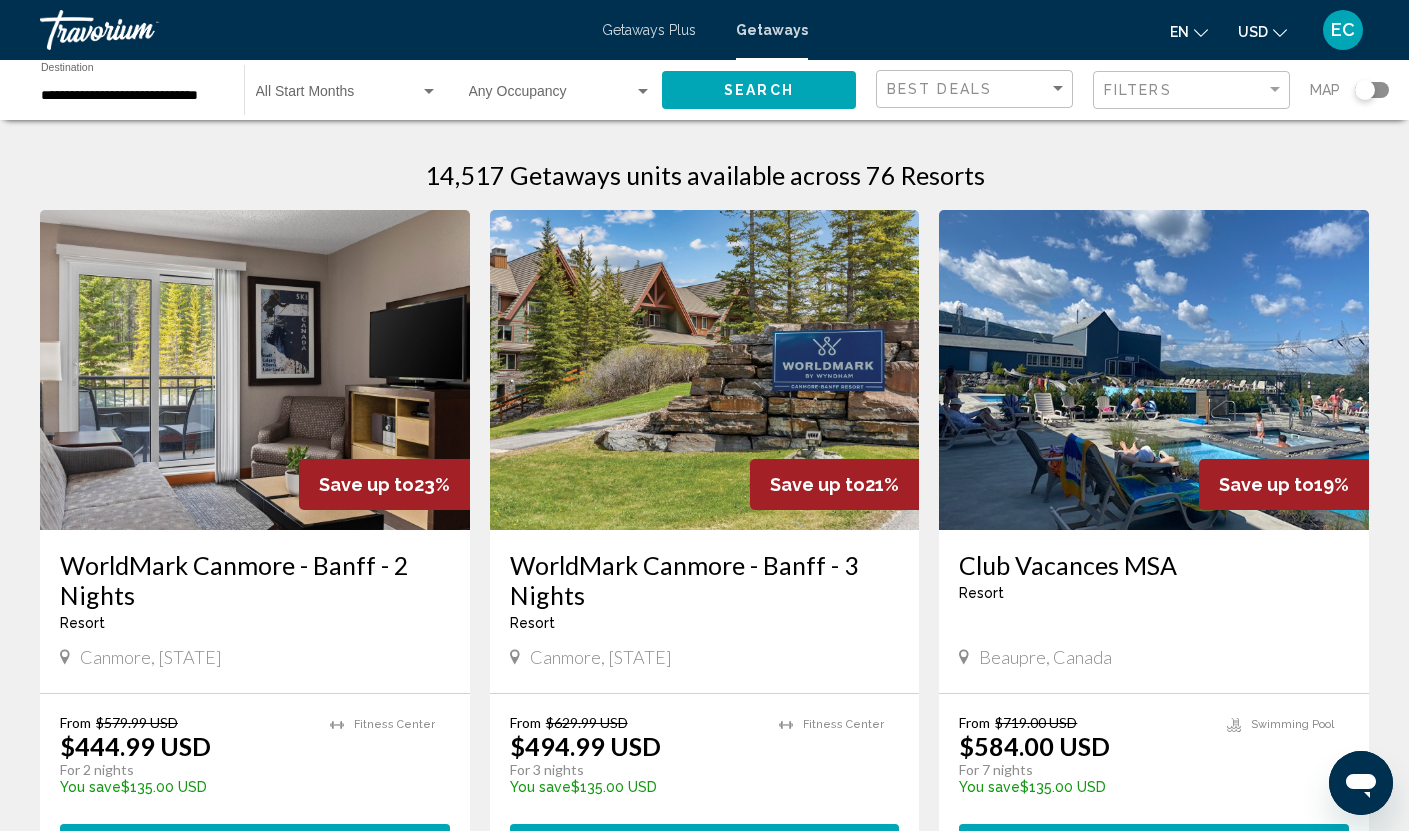 click 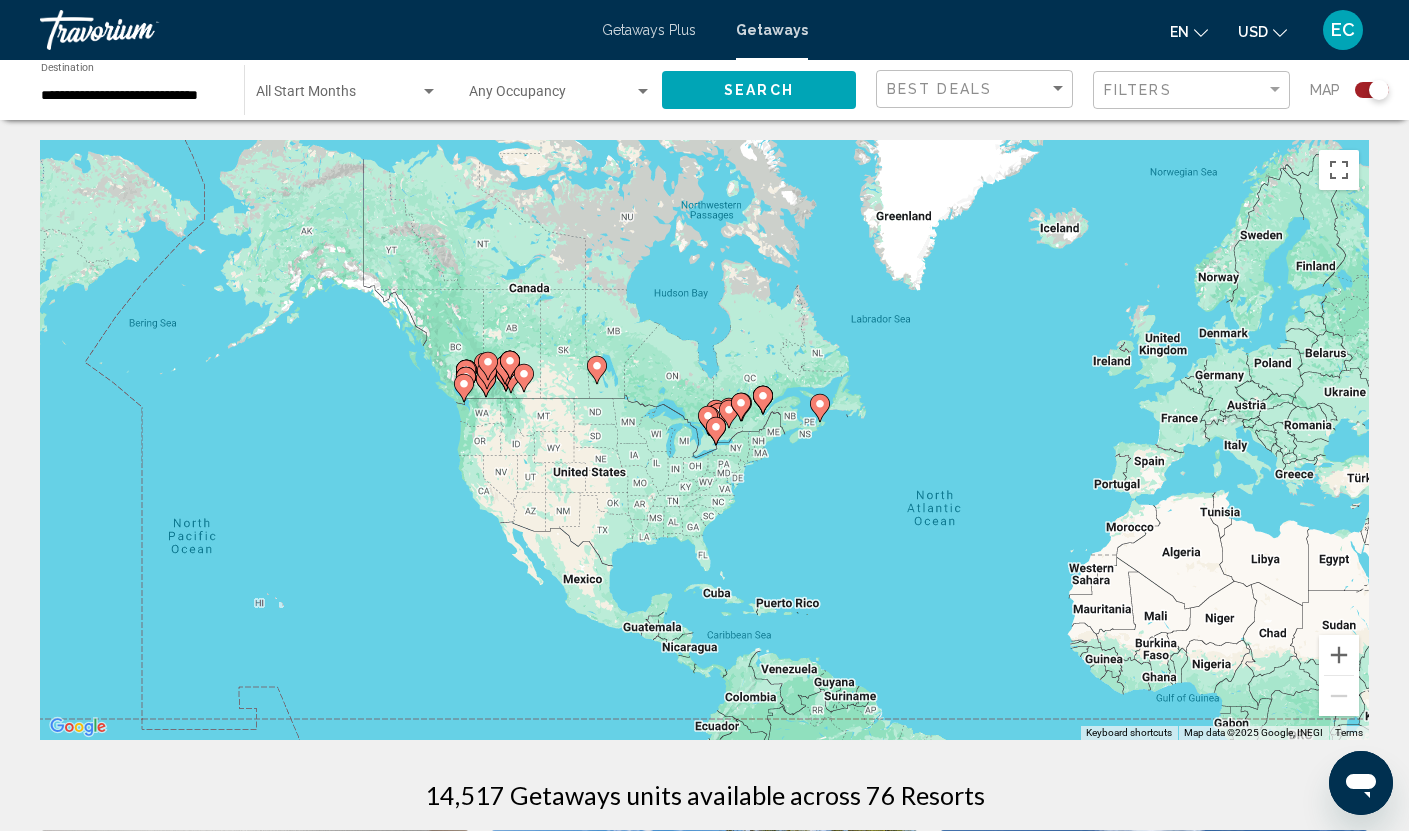 drag, startPoint x: 340, startPoint y: 332, endPoint x: 667, endPoint y: 464, distance: 352.6372 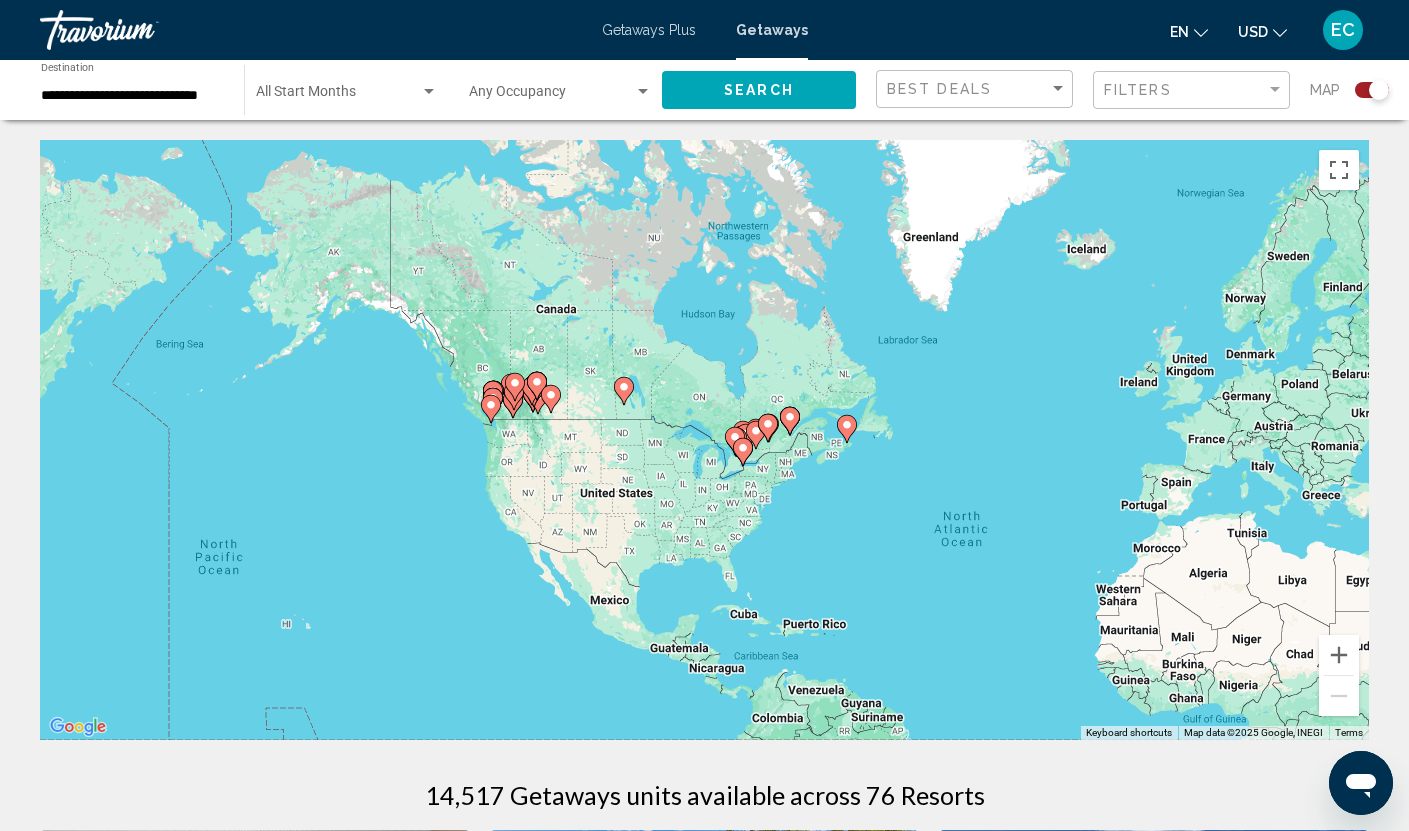 drag, startPoint x: 536, startPoint y: 430, endPoint x: 530, endPoint y: 417, distance: 14.3178215 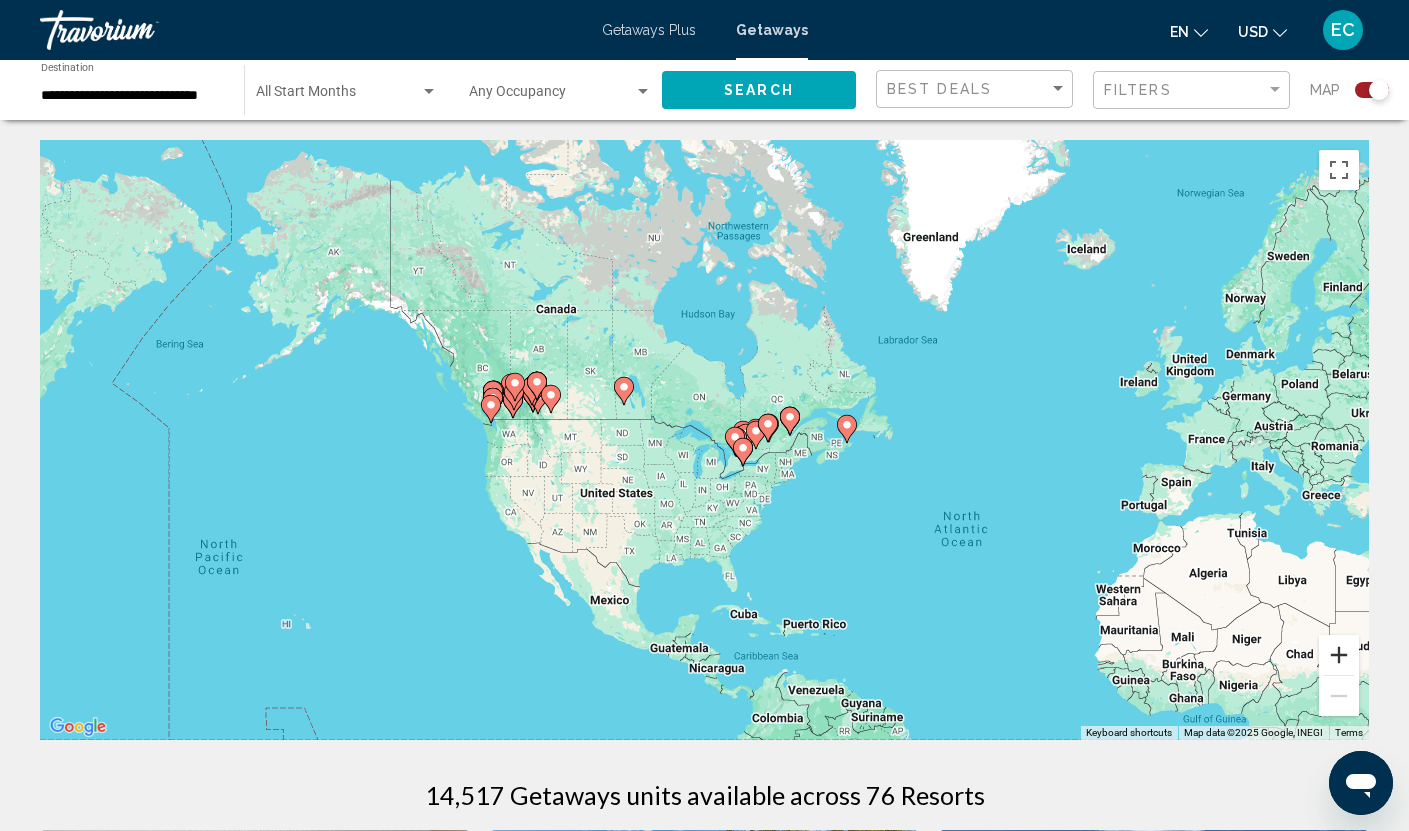 click at bounding box center [1339, 655] 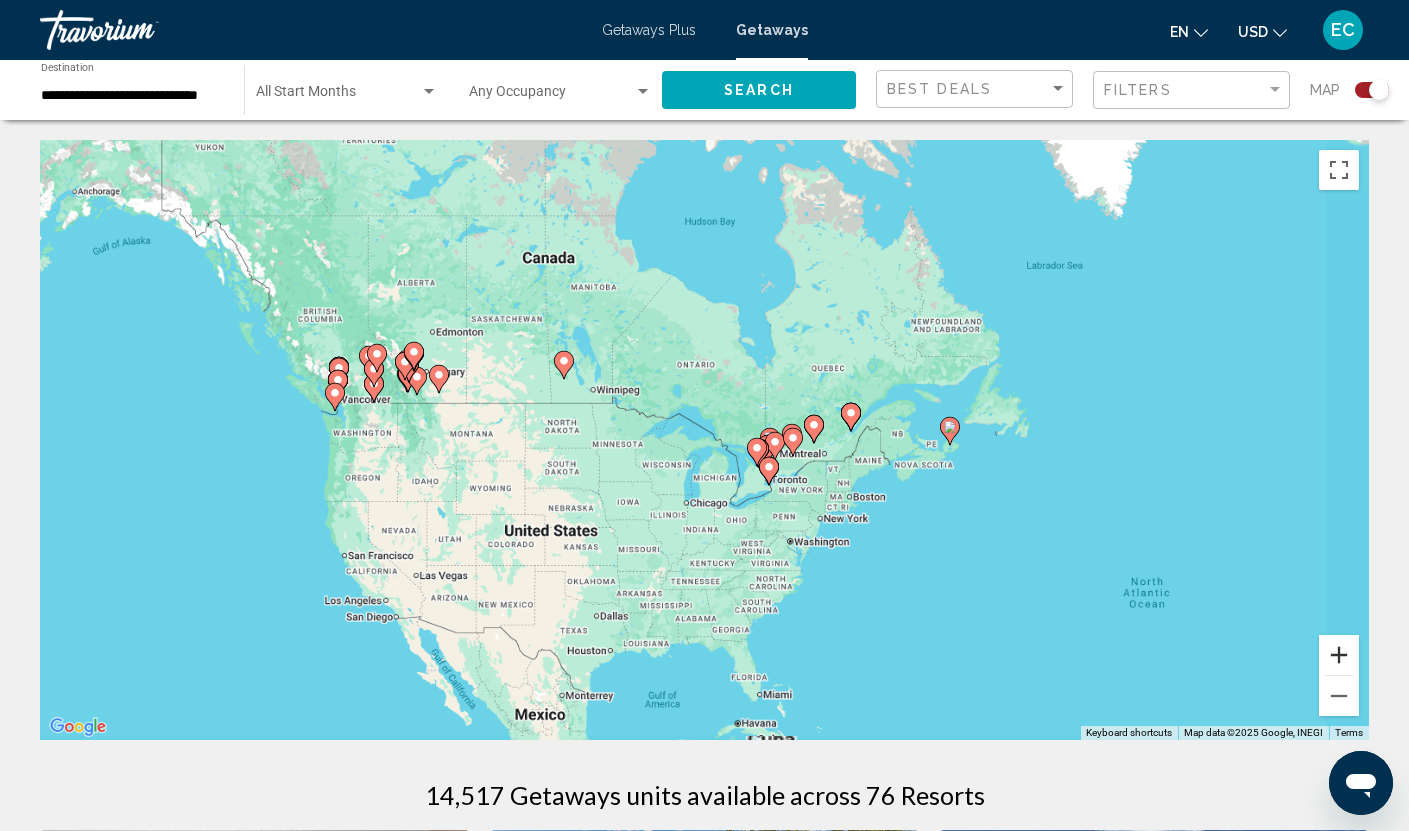 click at bounding box center [1339, 655] 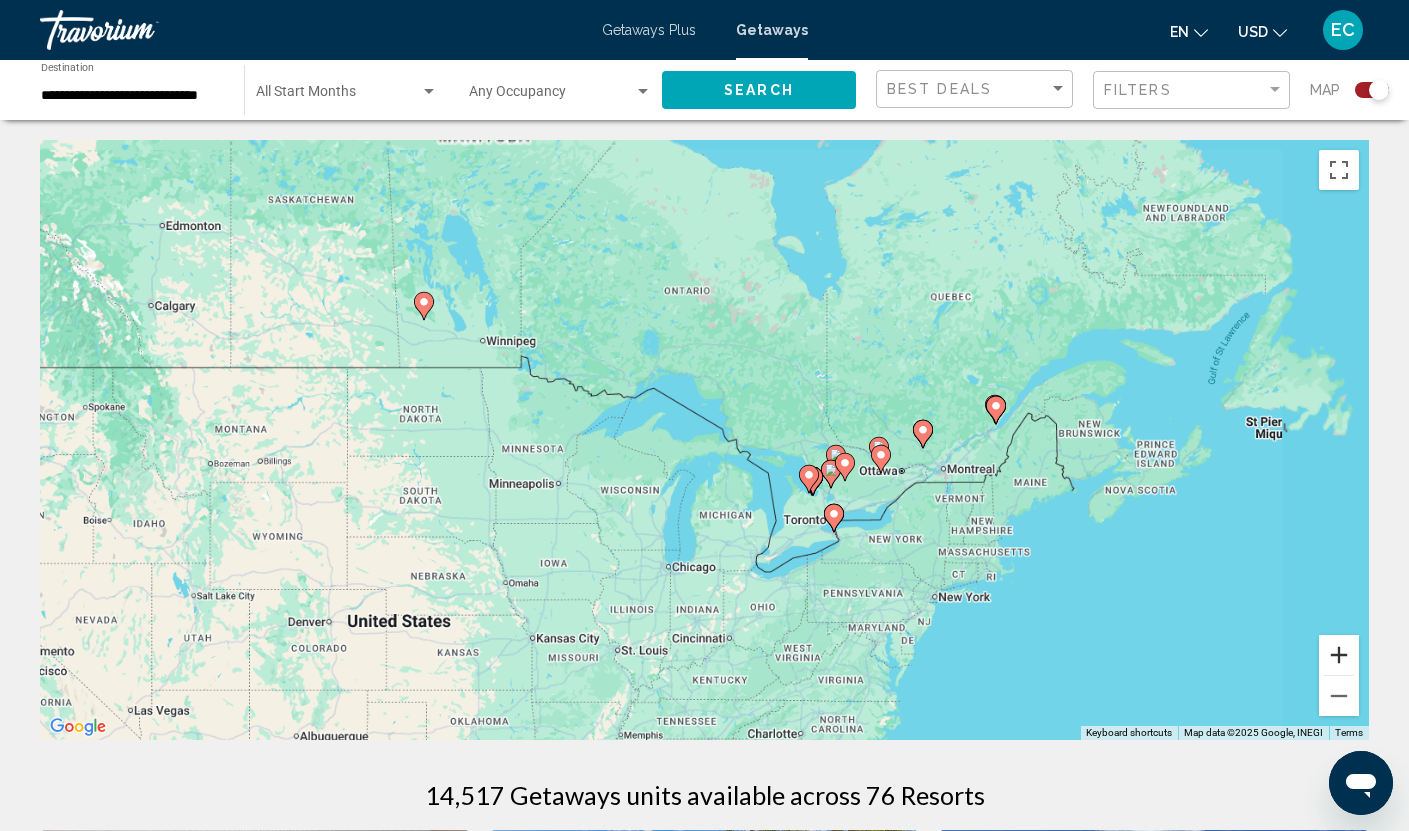 click at bounding box center (1339, 655) 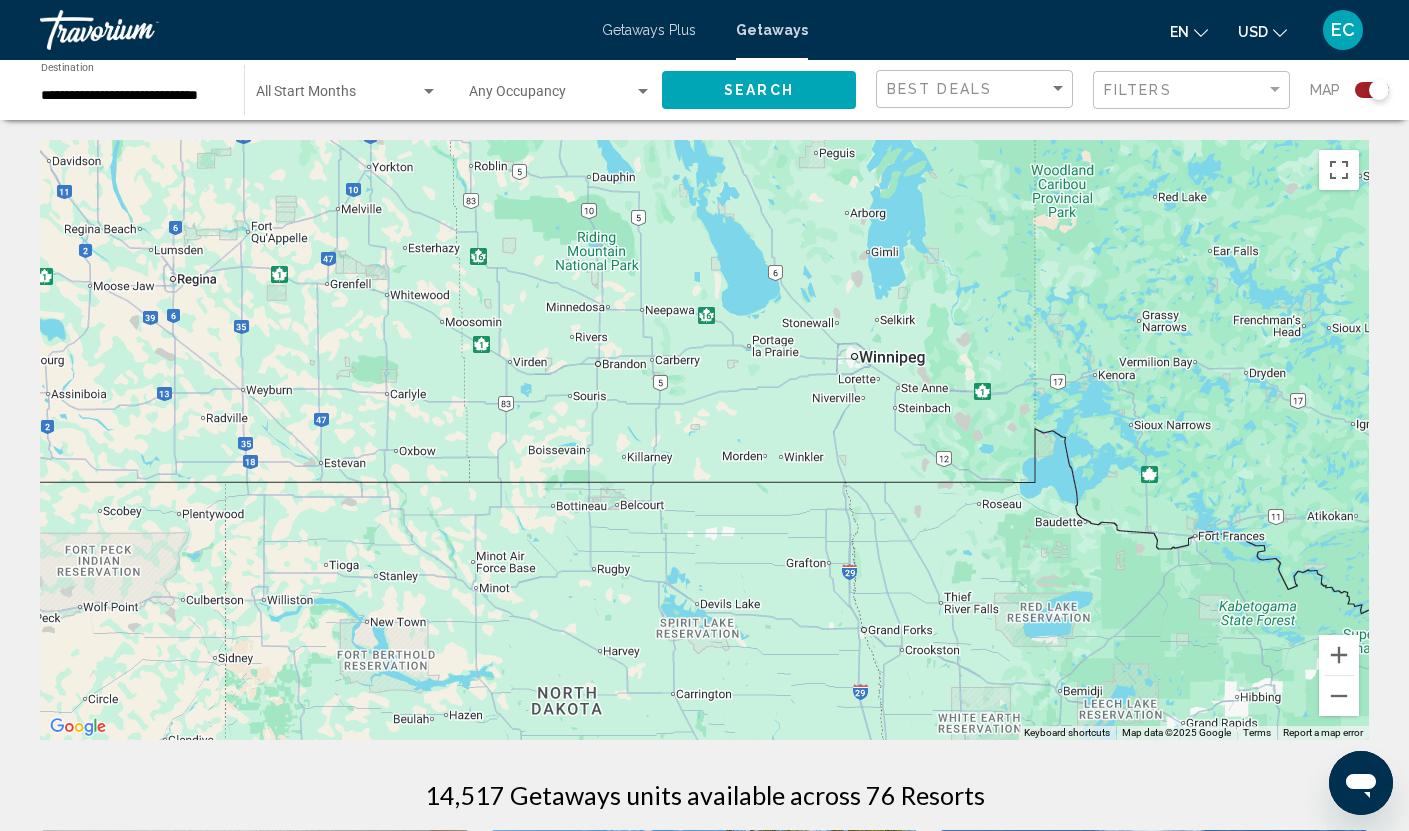 drag, startPoint x: 176, startPoint y: 319, endPoint x: 1404, endPoint y: 734, distance: 1296.2288 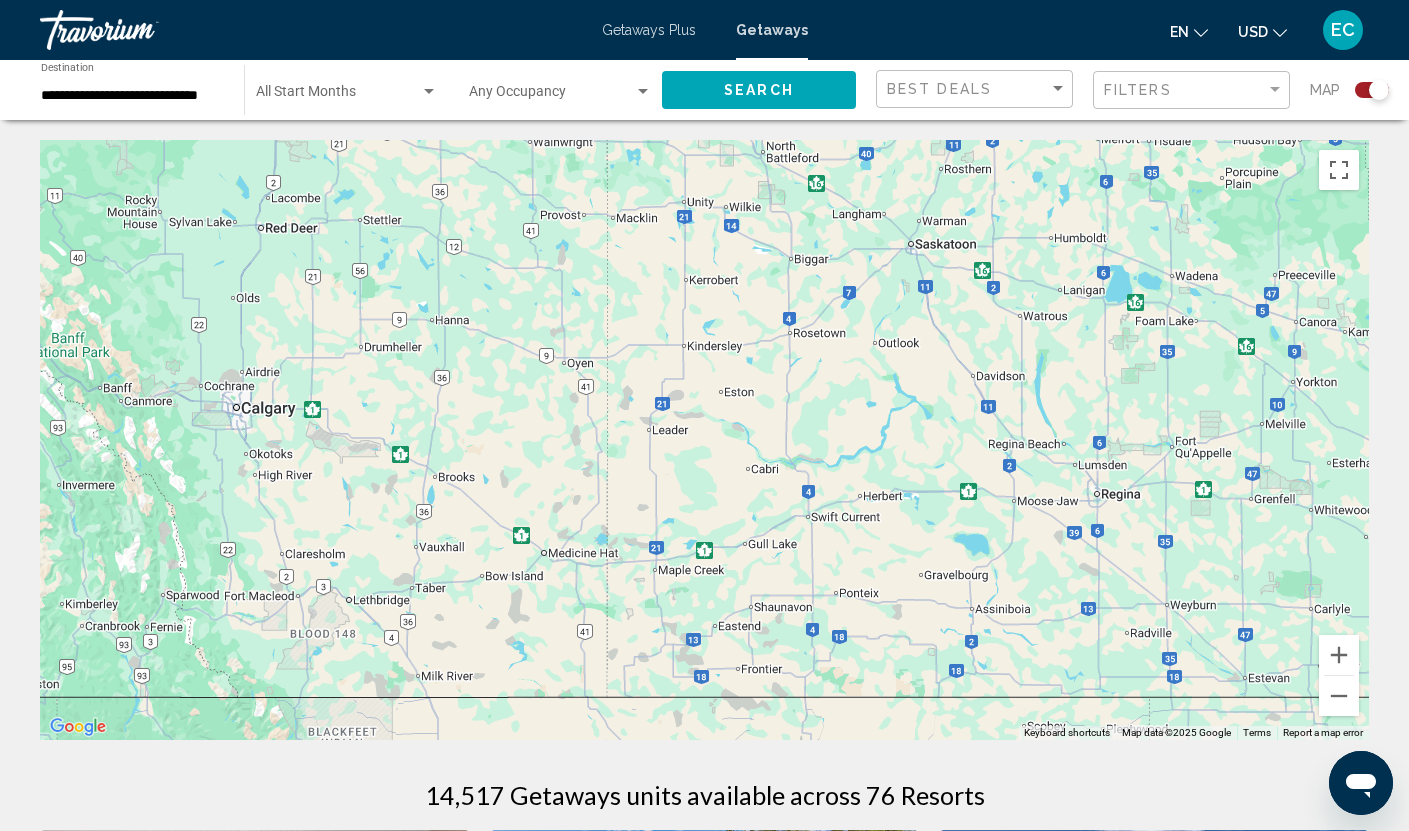 drag, startPoint x: 380, startPoint y: 348, endPoint x: 1267, endPoint y: 528, distance: 905.0795 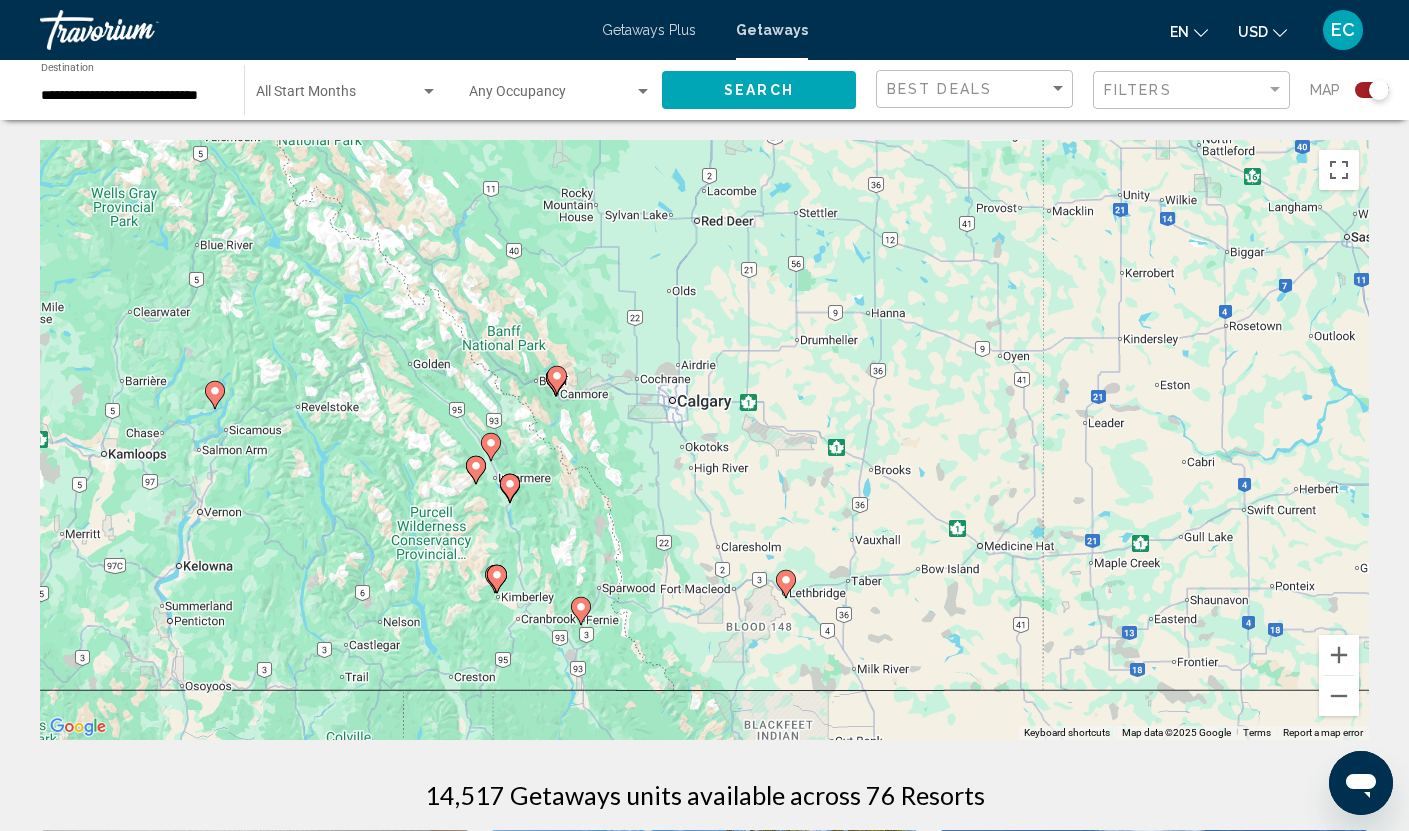 drag, startPoint x: 351, startPoint y: 460, endPoint x: 790, endPoint y: 453, distance: 439.05582 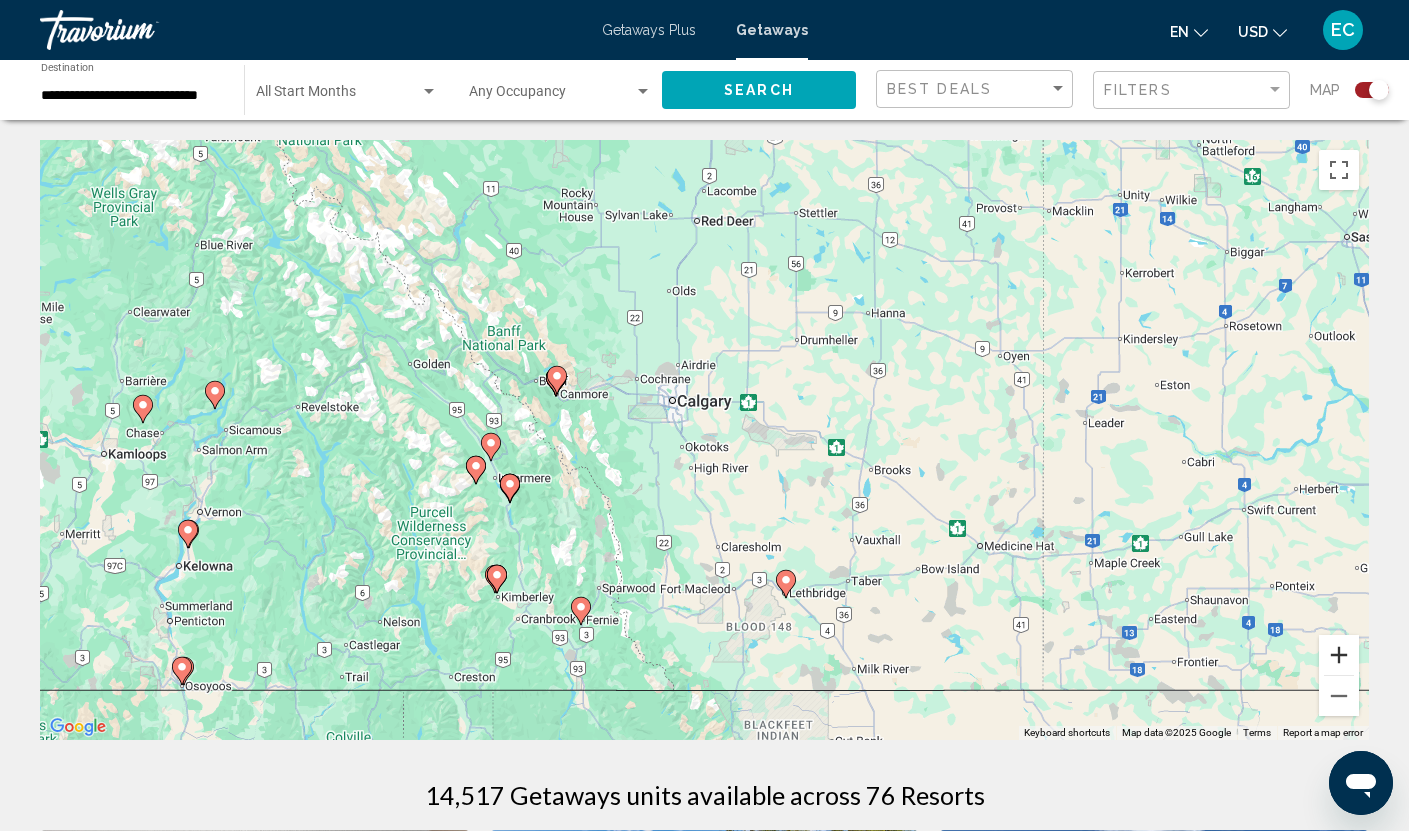 click at bounding box center [1339, 655] 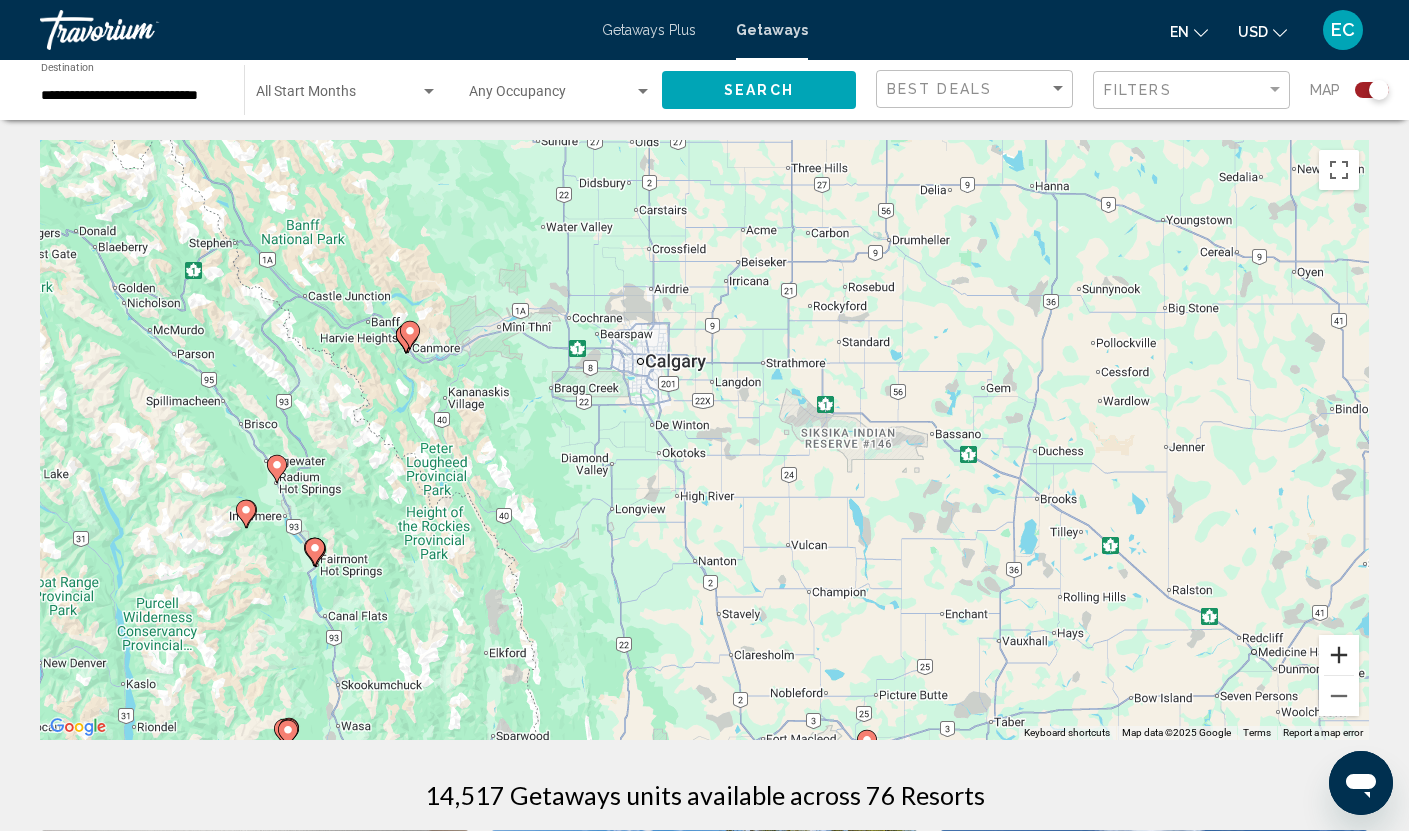 click at bounding box center [1339, 655] 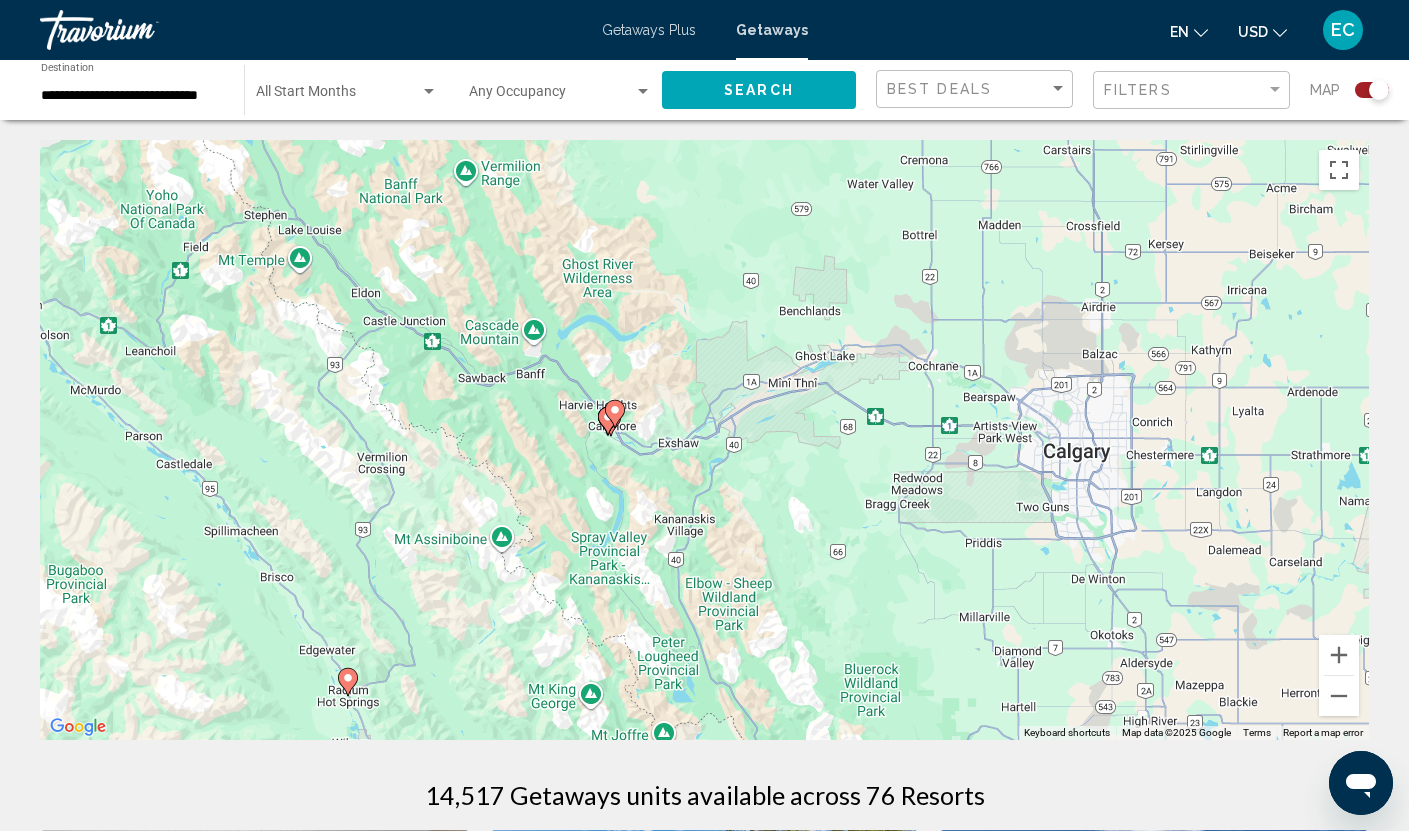 drag, startPoint x: 203, startPoint y: 337, endPoint x: 707, endPoint y: 507, distance: 531.8985 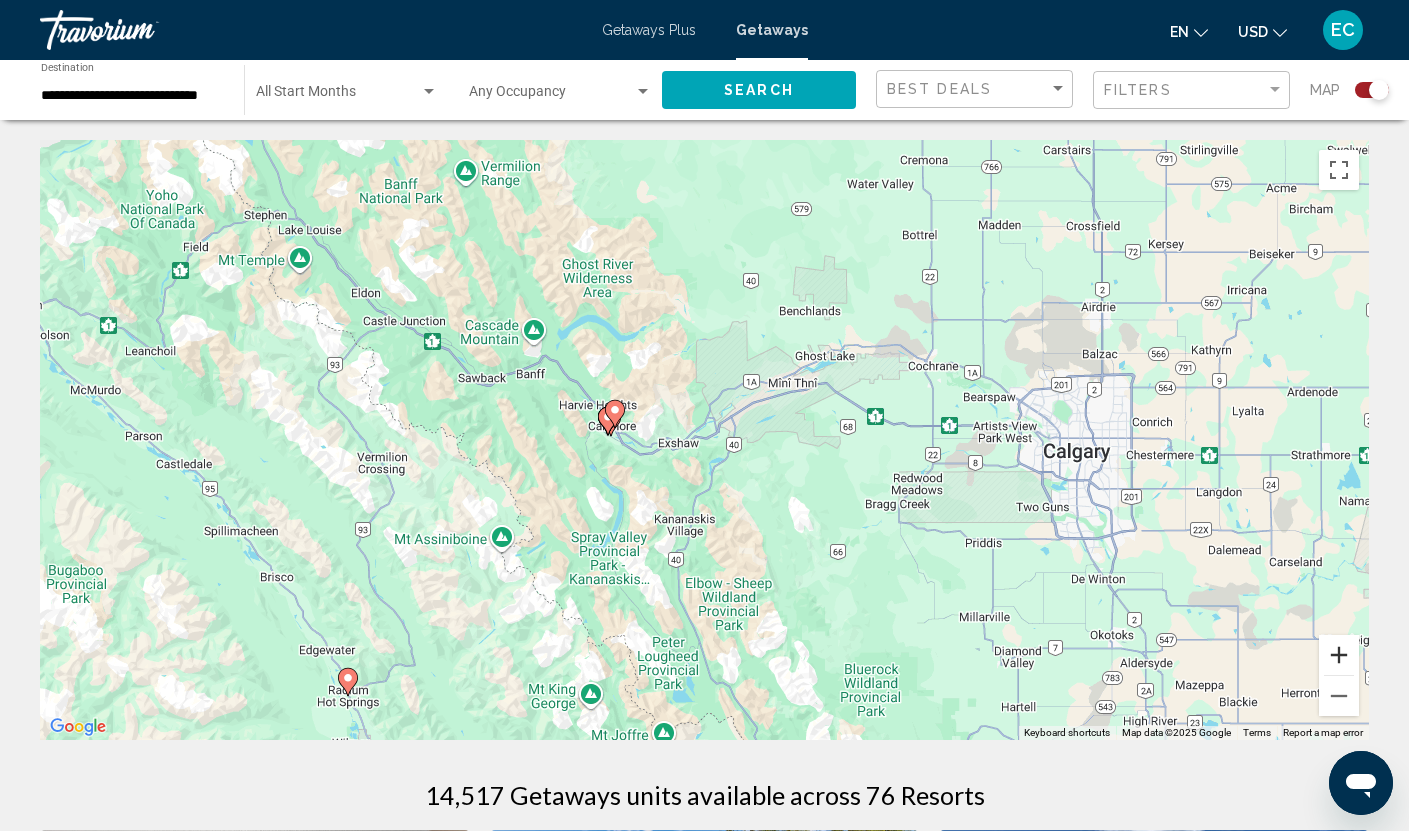 click at bounding box center (1339, 655) 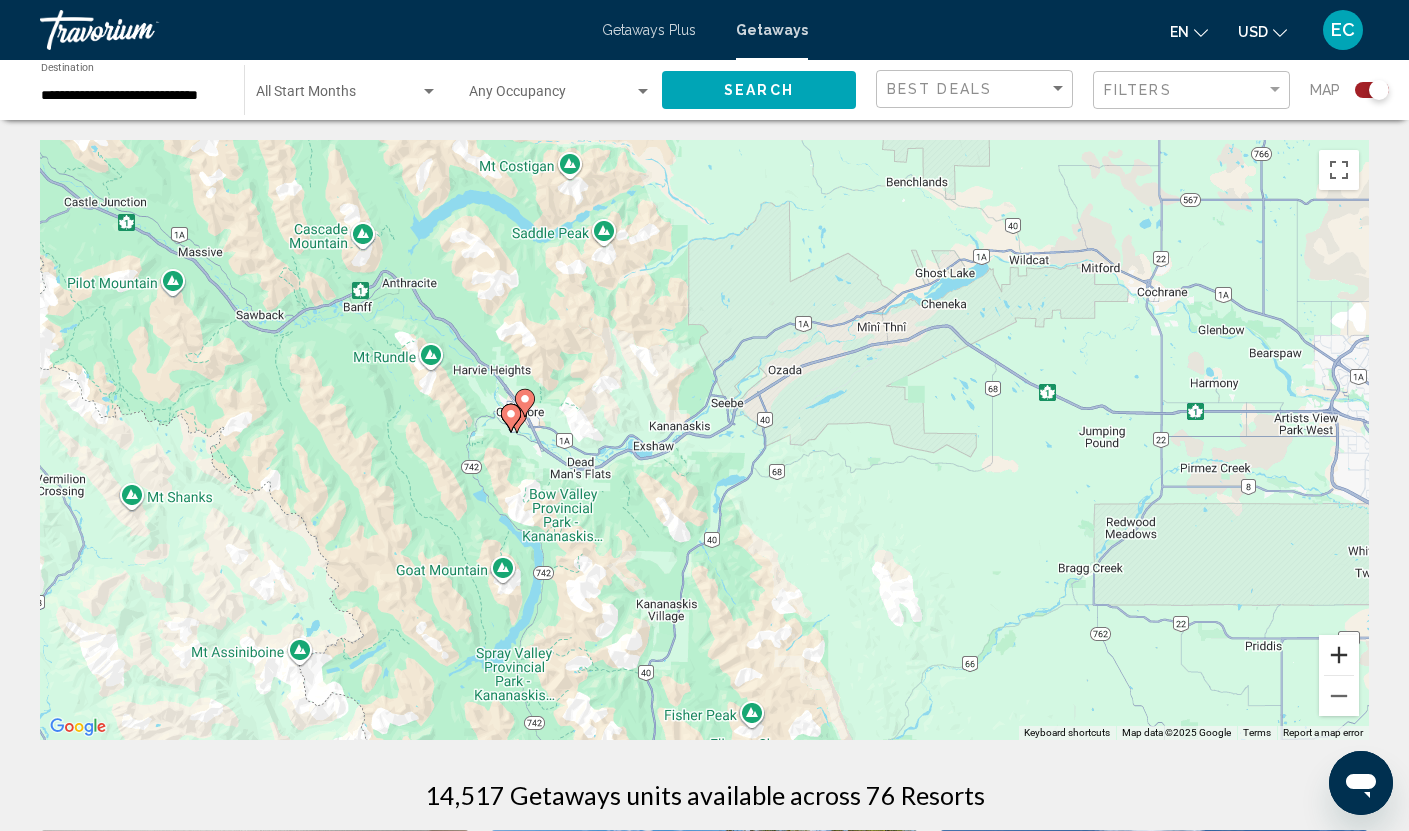 click at bounding box center (1339, 655) 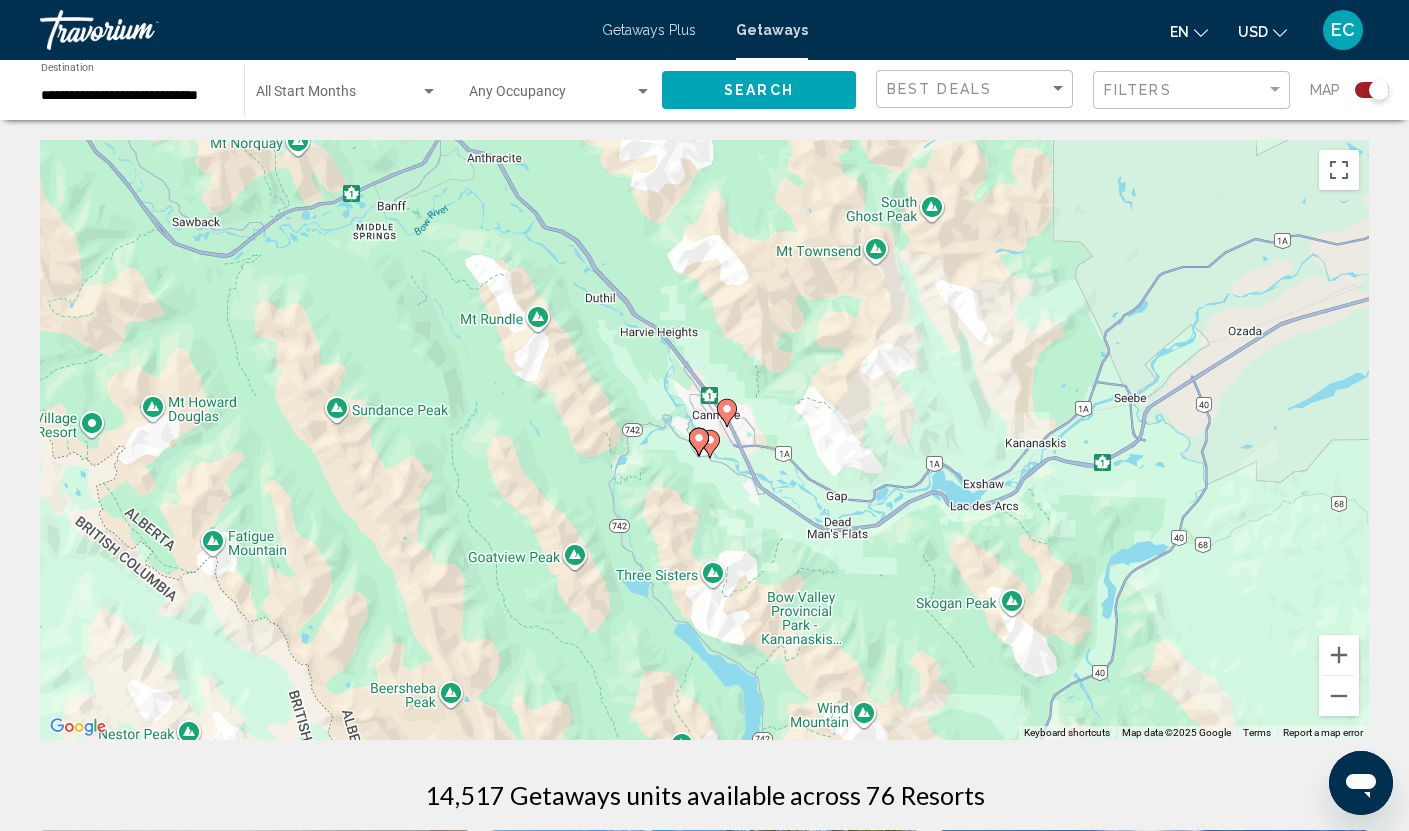 drag, startPoint x: 374, startPoint y: 486, endPoint x: 762, endPoint y: 518, distance: 389.31735 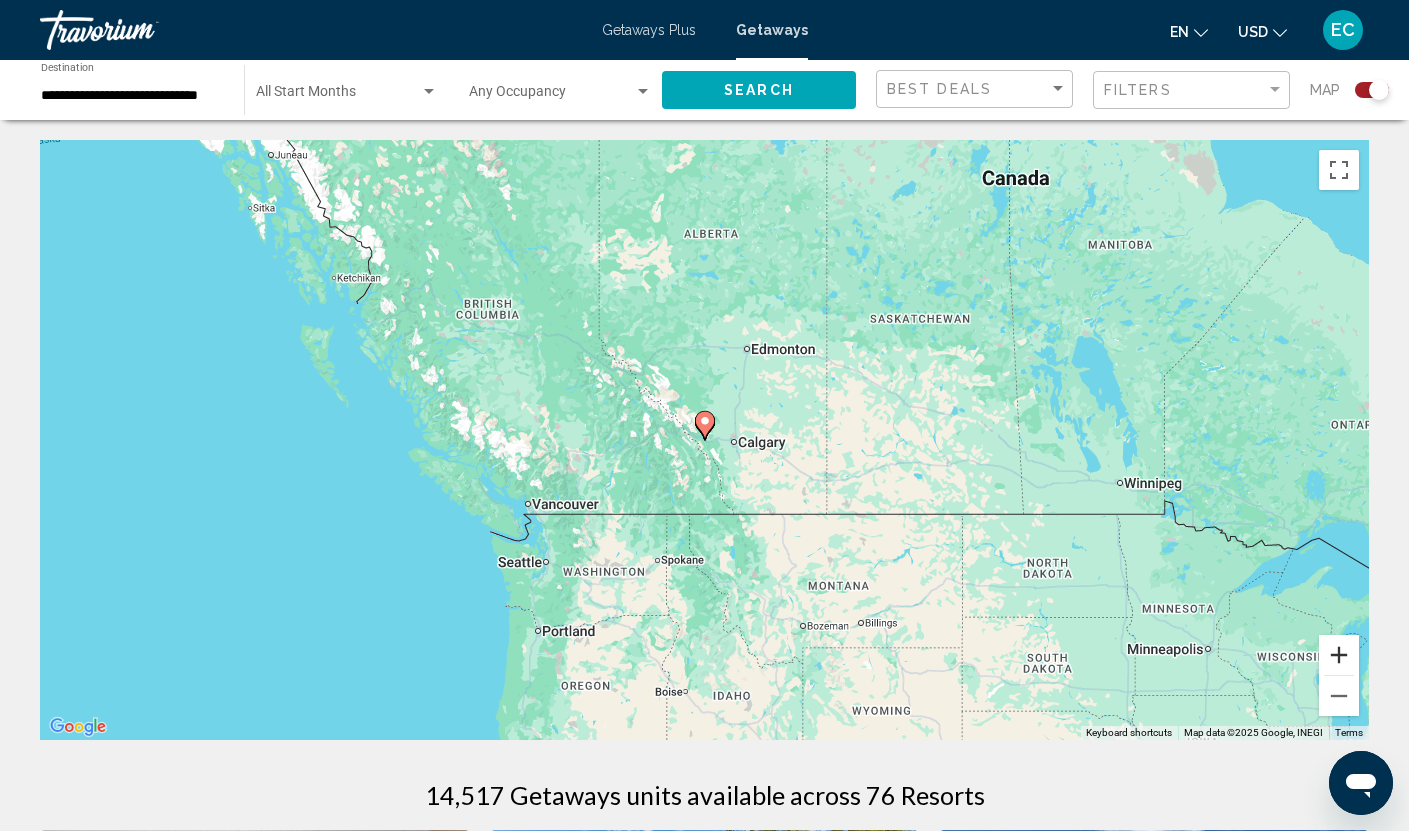 click at bounding box center (1339, 655) 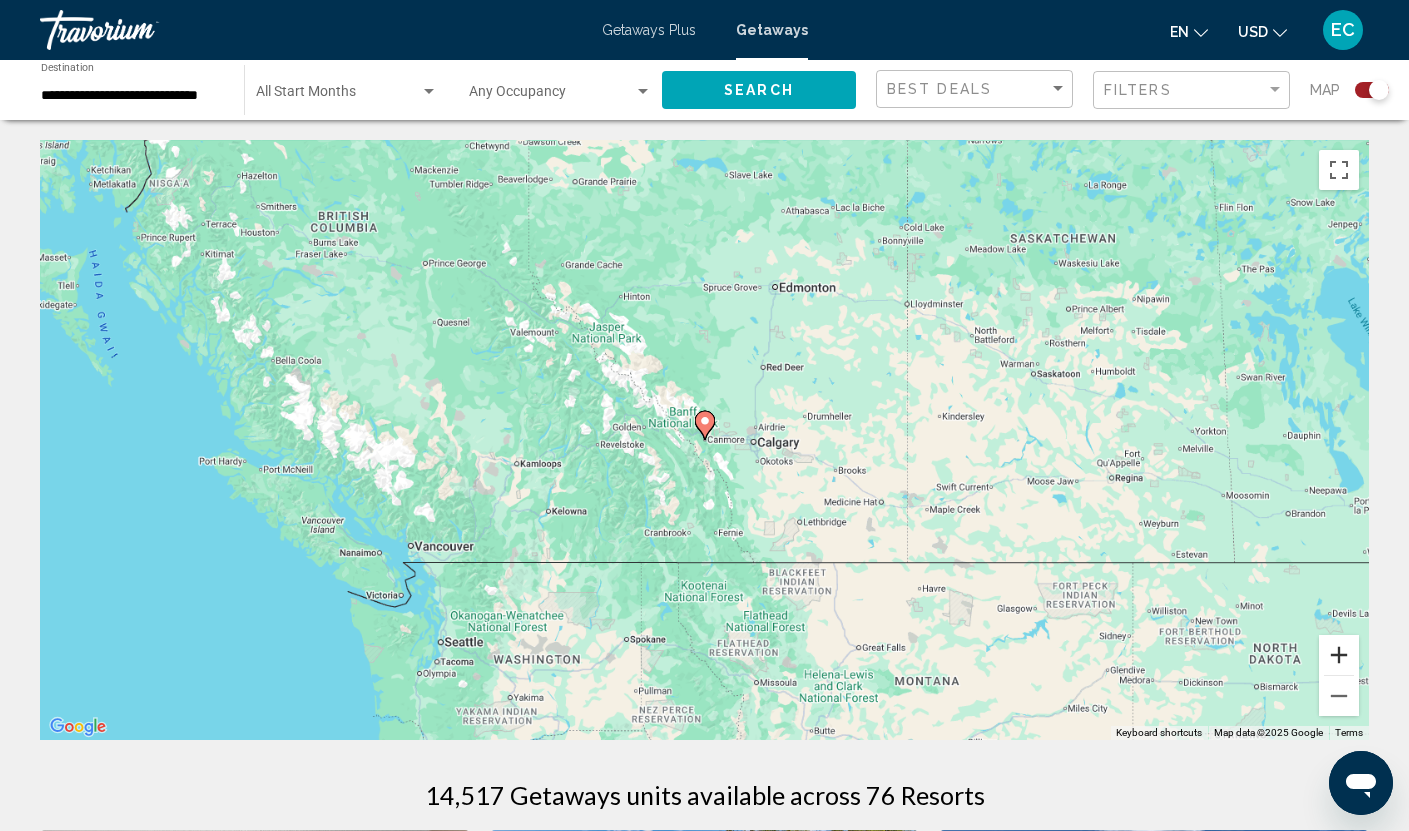 click at bounding box center (1339, 655) 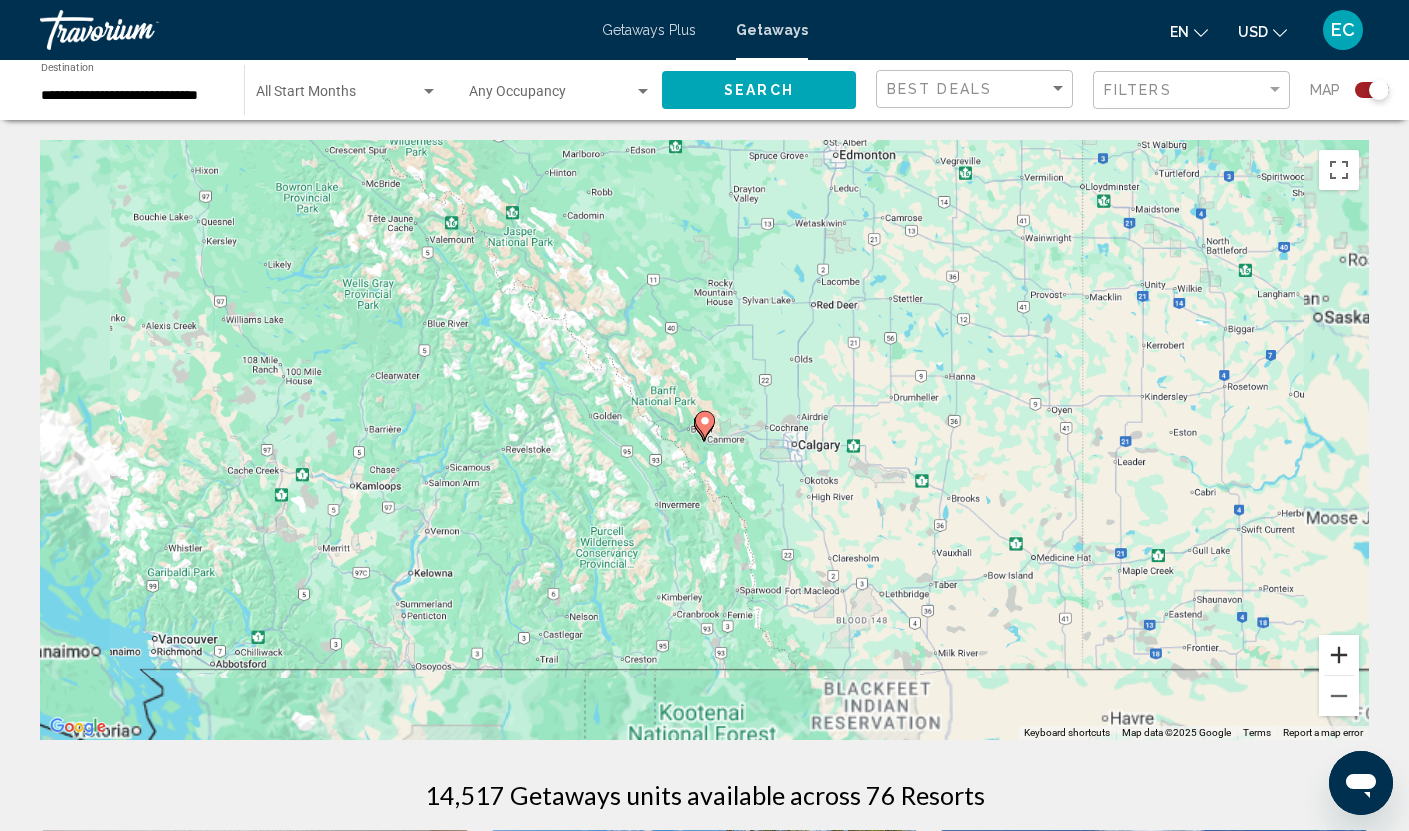 click at bounding box center (1339, 655) 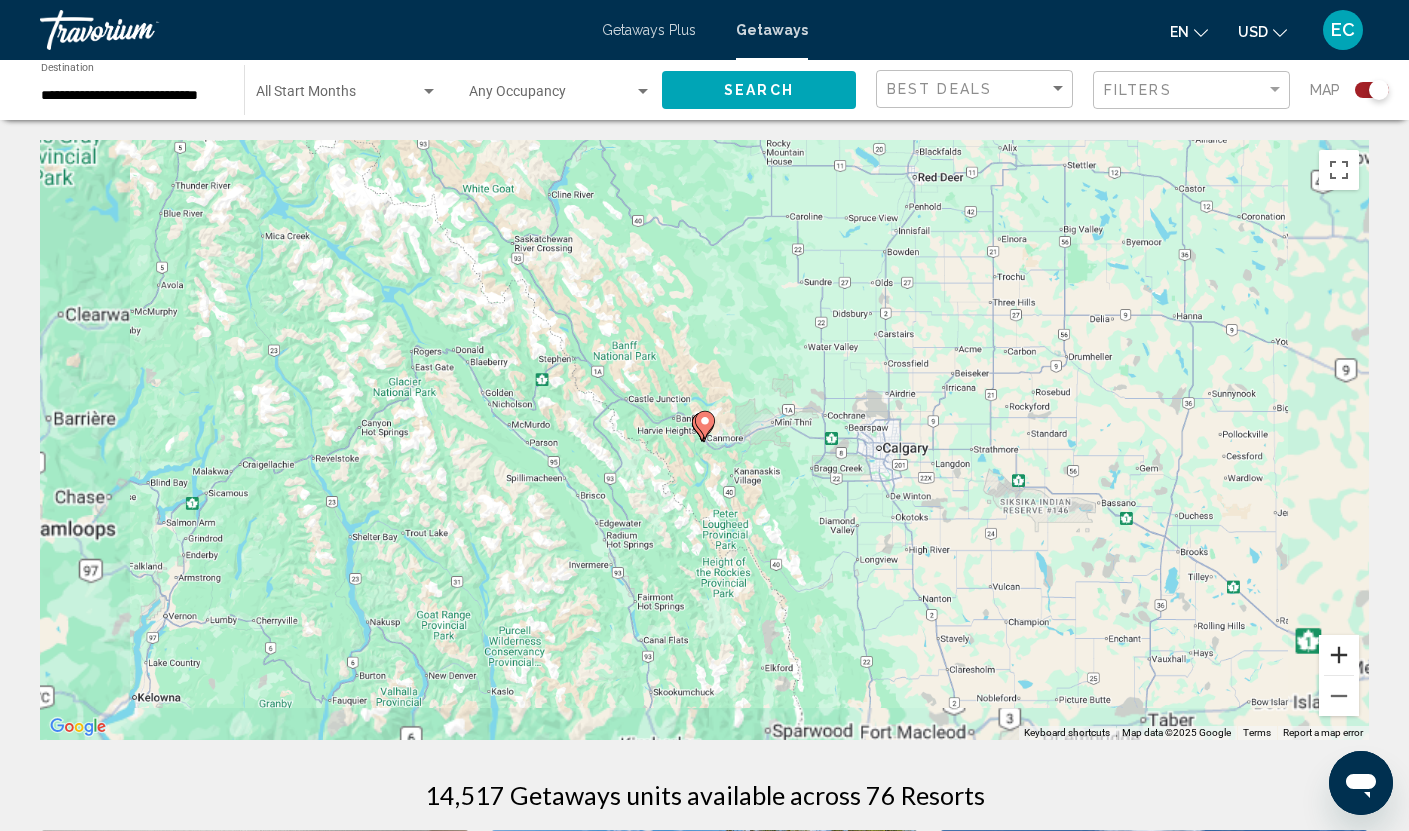 click at bounding box center [1339, 655] 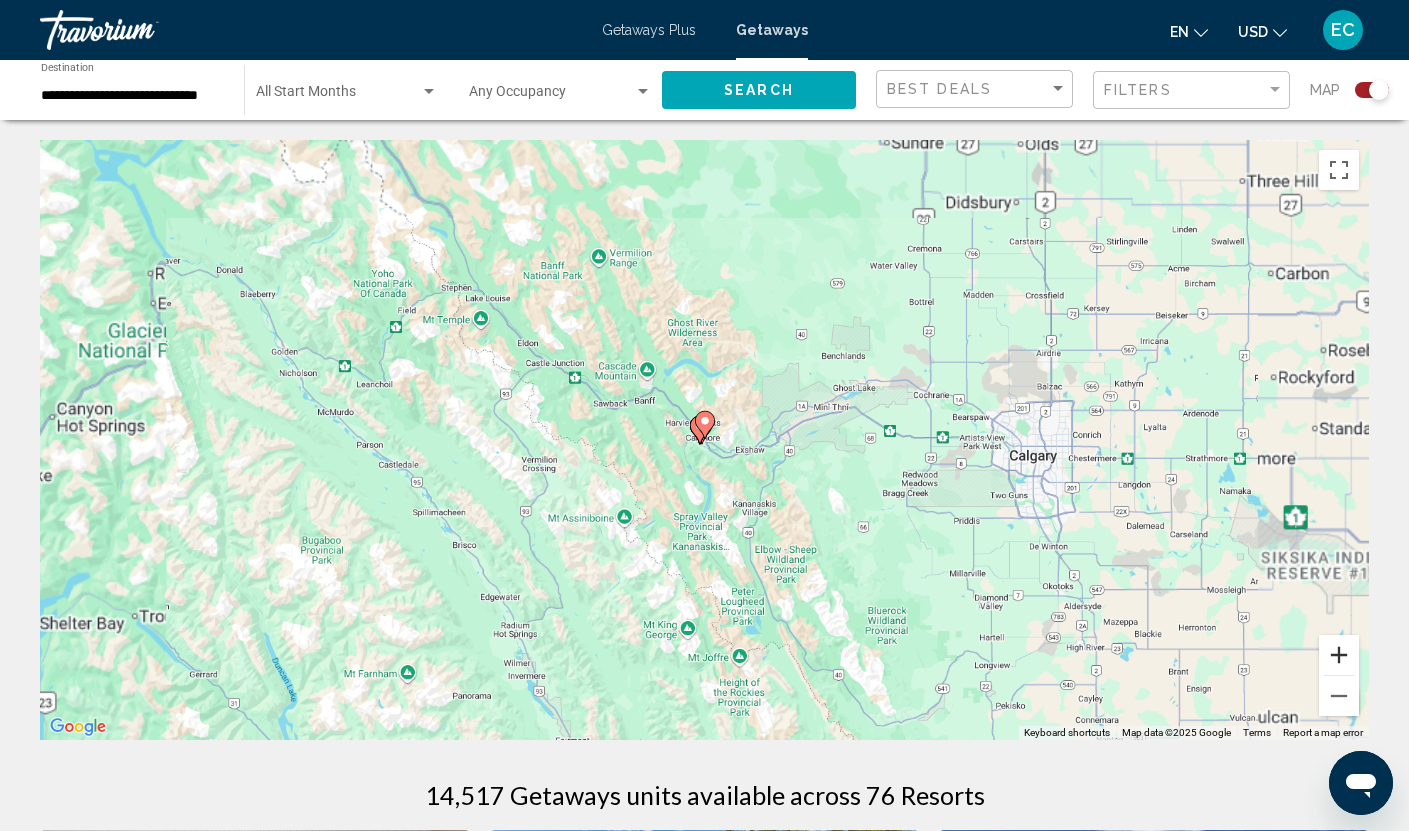 click at bounding box center [1339, 655] 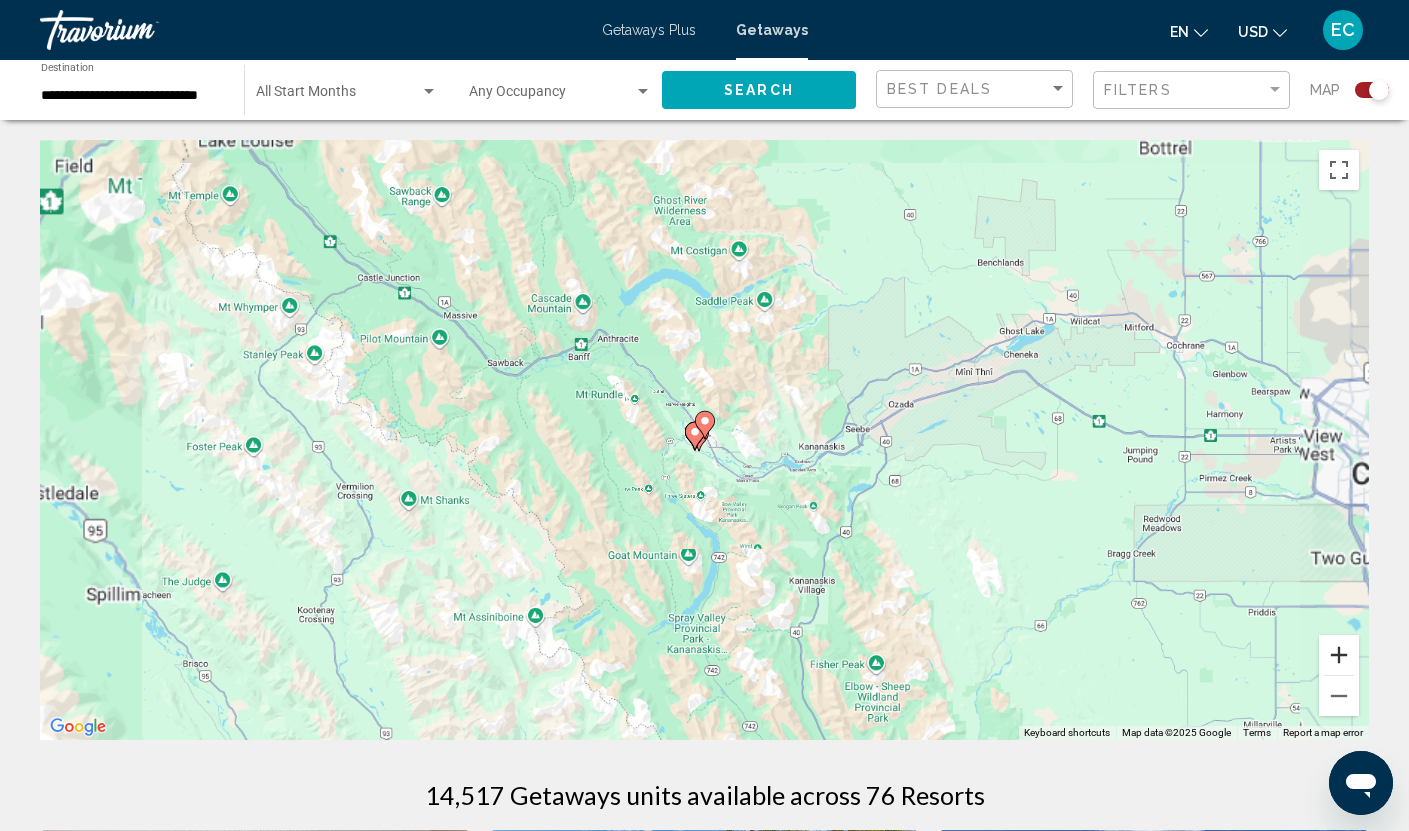 click at bounding box center (1339, 655) 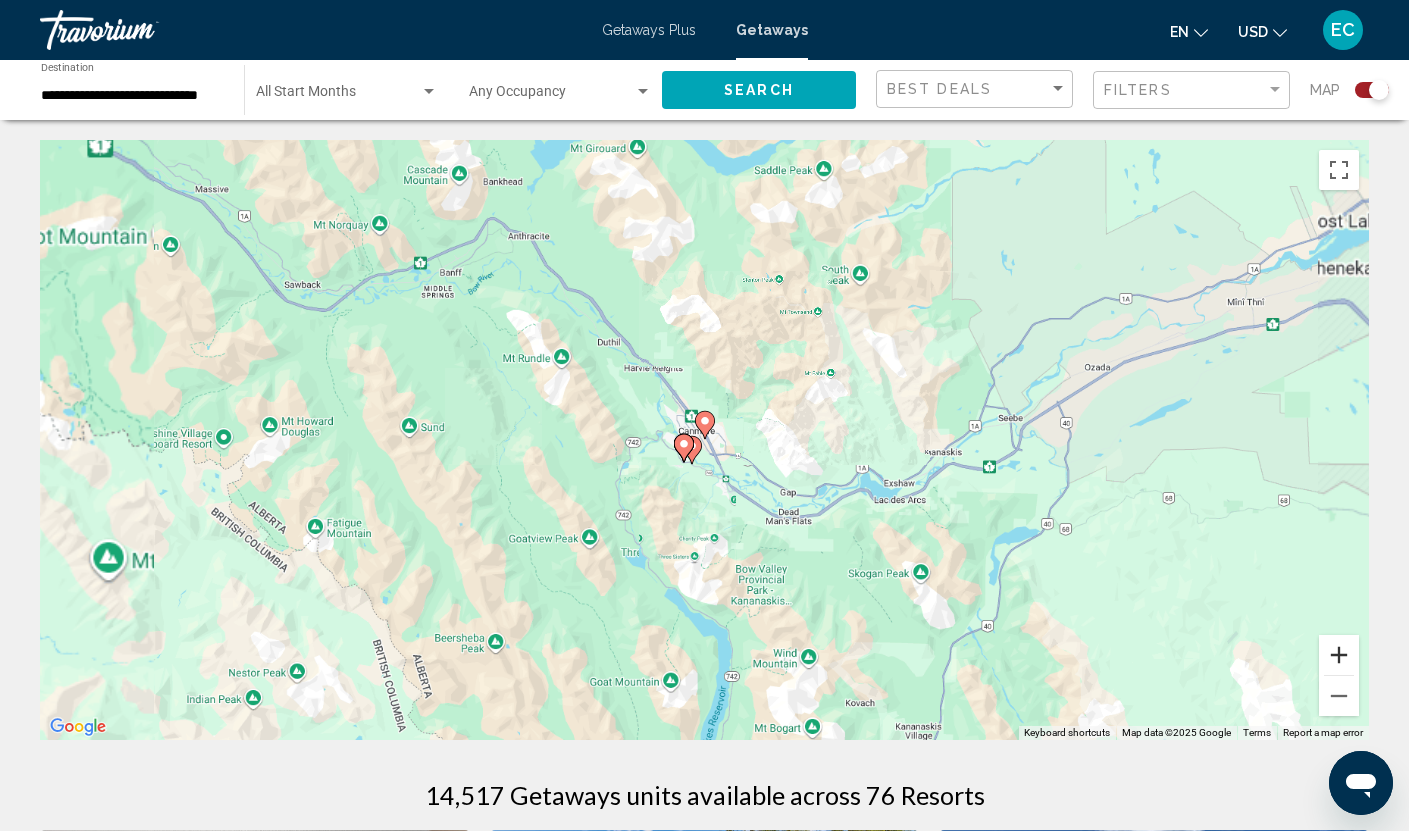 click at bounding box center [1339, 655] 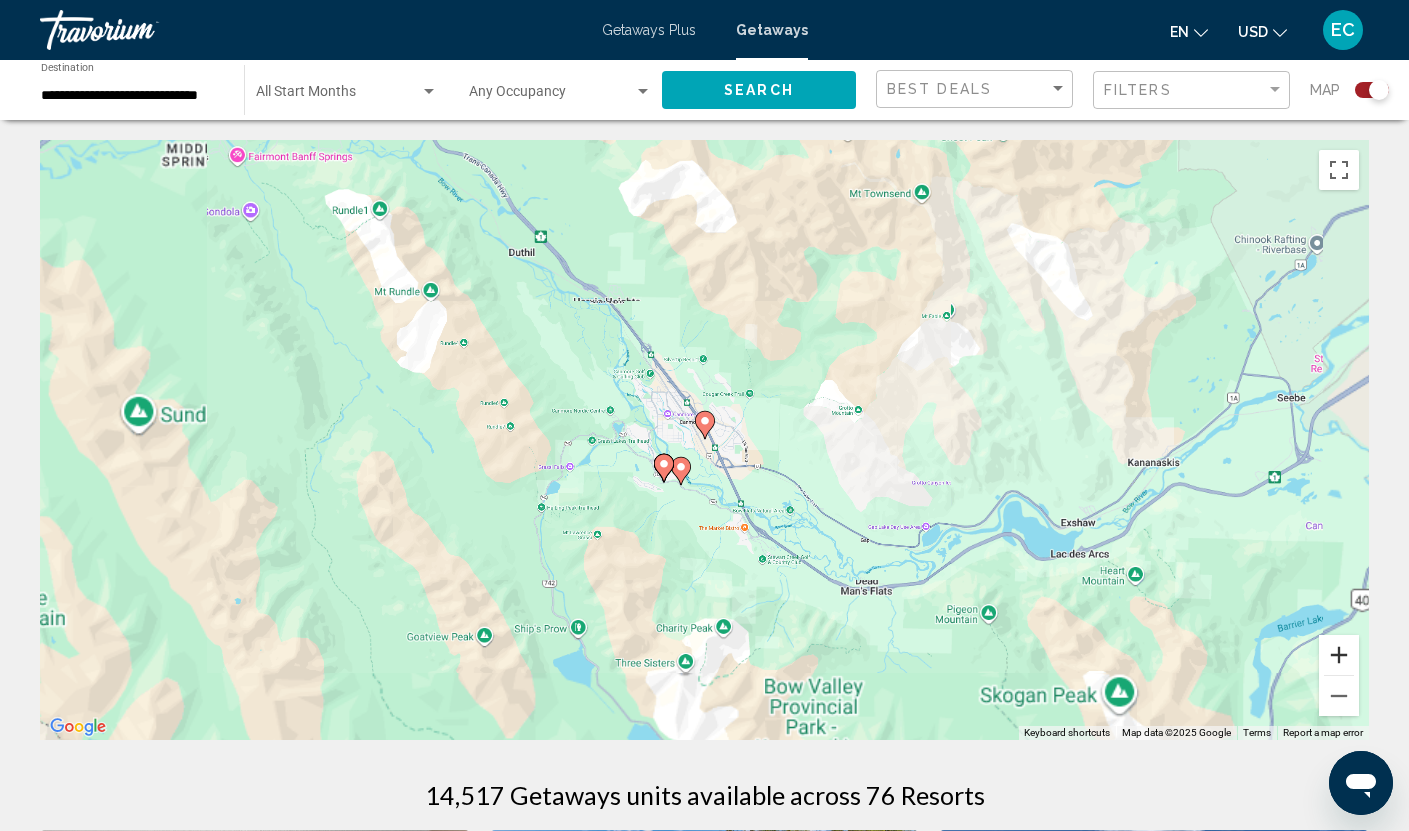 click at bounding box center (1339, 655) 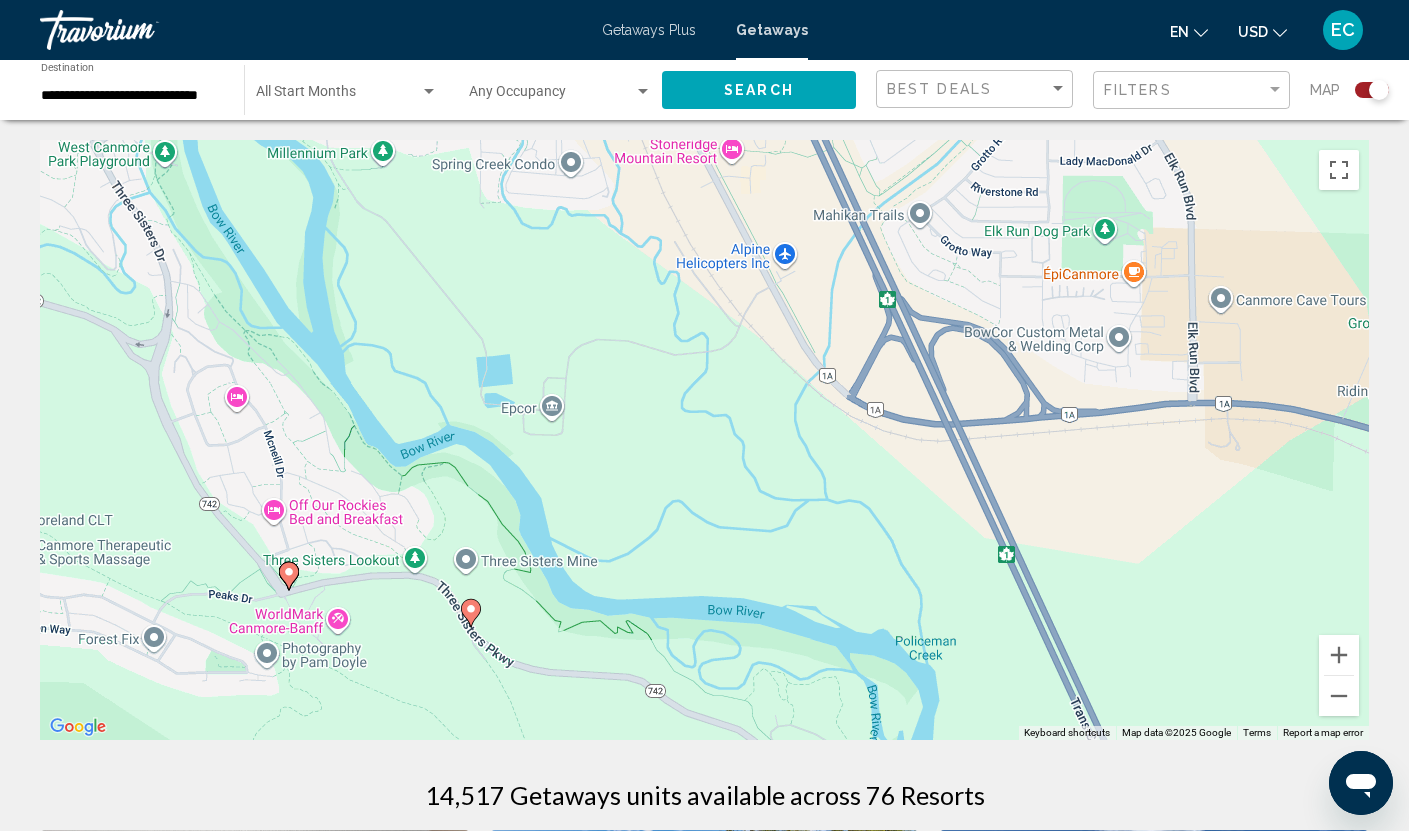drag, startPoint x: 703, startPoint y: 640, endPoint x: 732, endPoint y: 318, distance: 323.30325 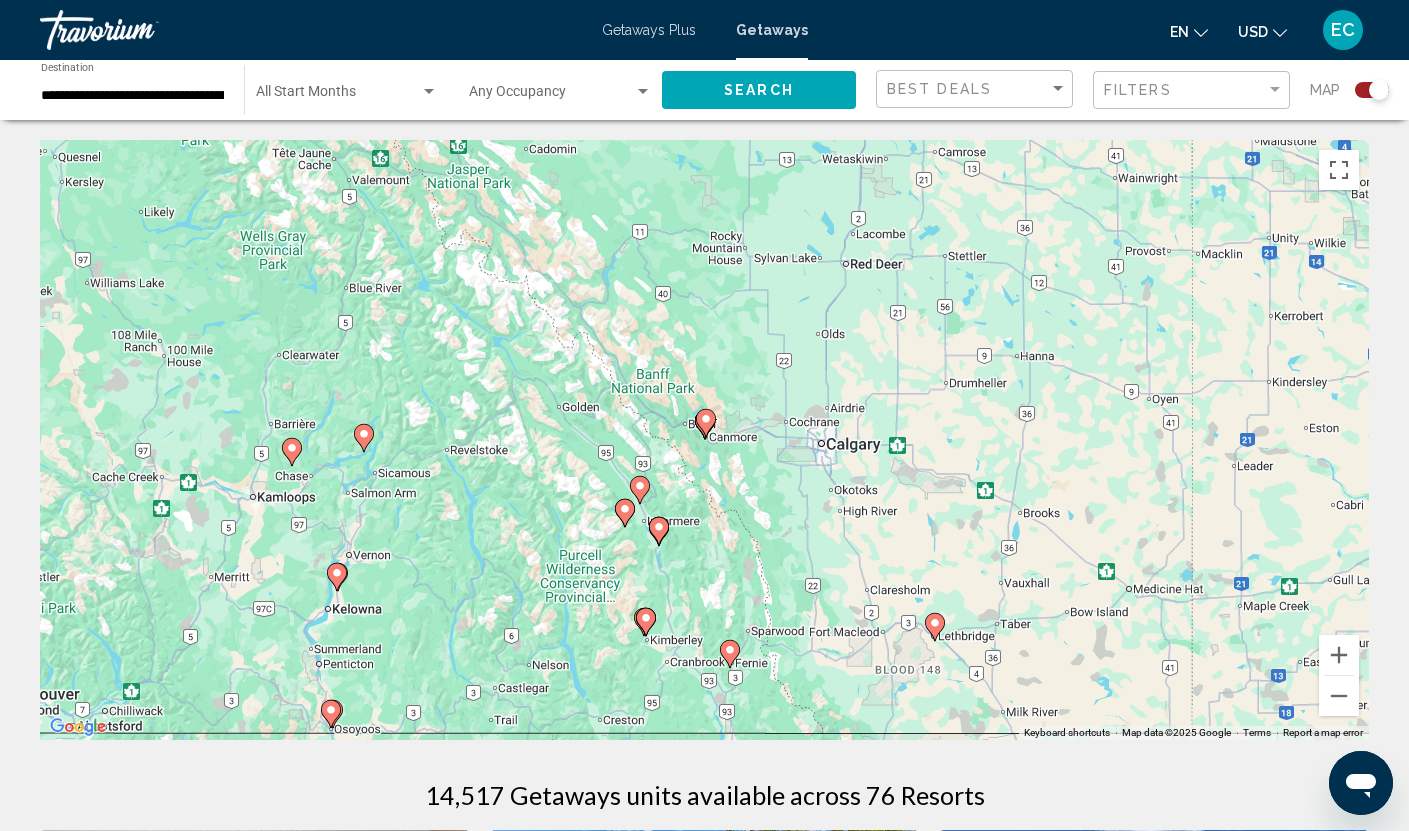 click 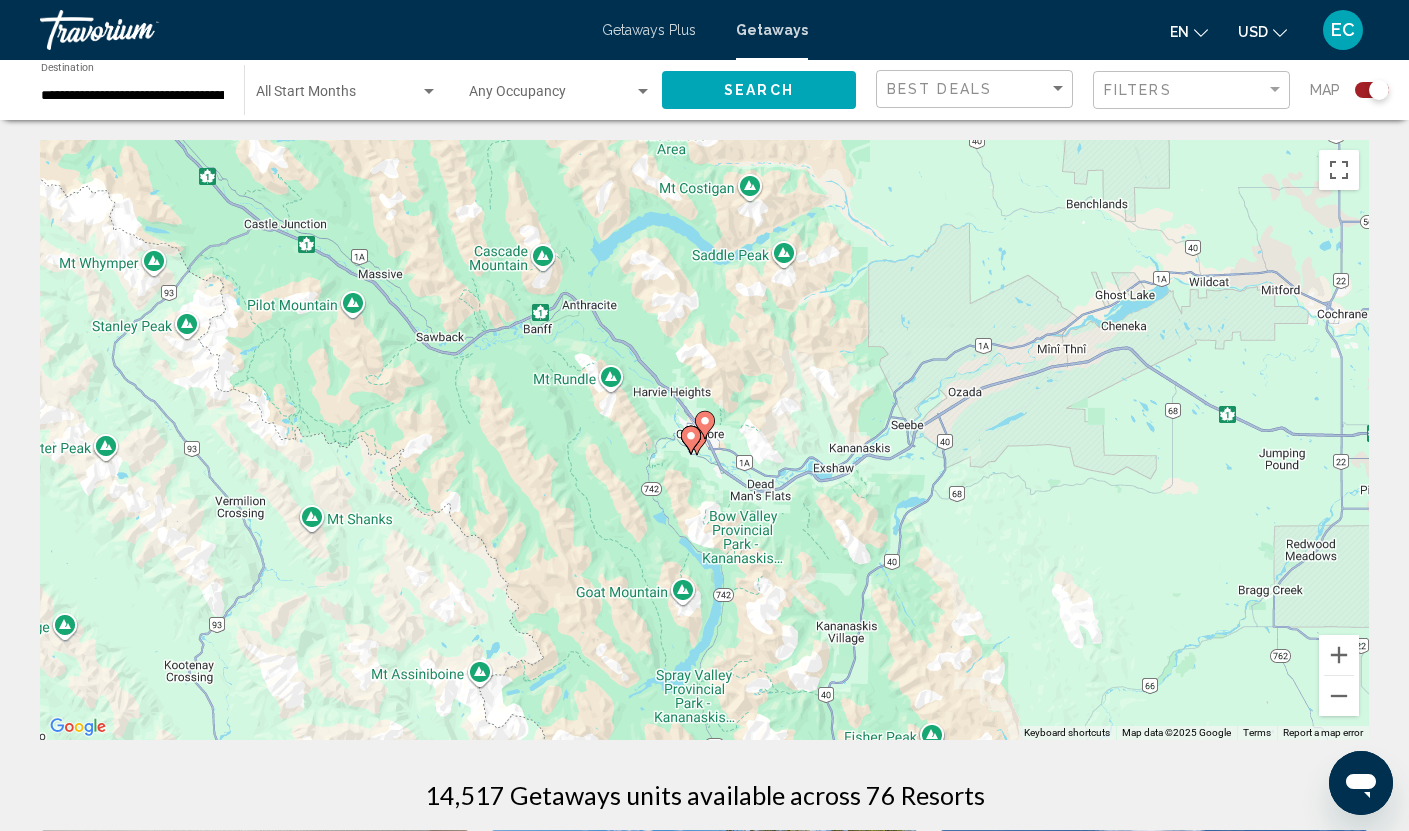 click 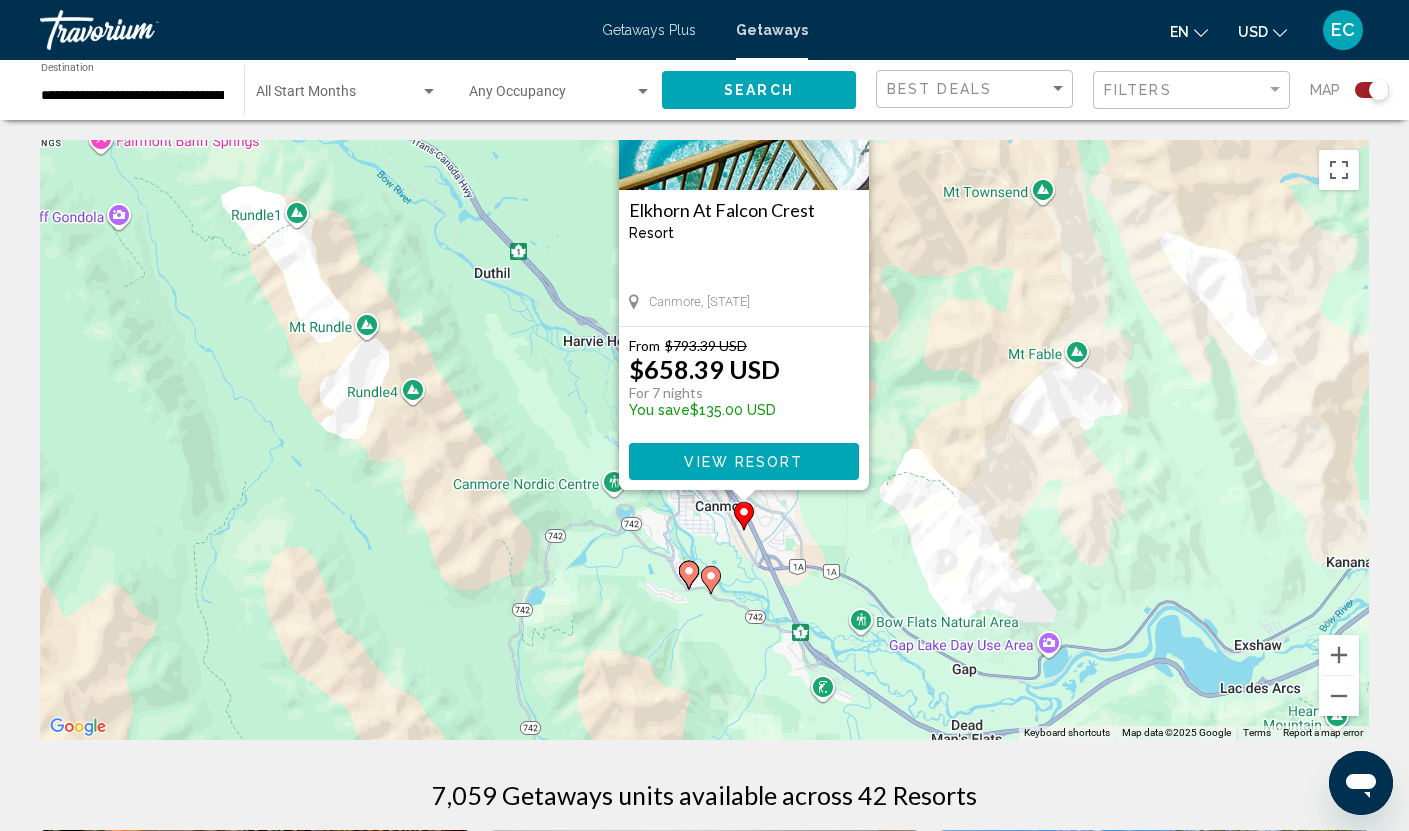 drag, startPoint x: 942, startPoint y: 667, endPoint x: 980, endPoint y: 486, distance: 184.94594 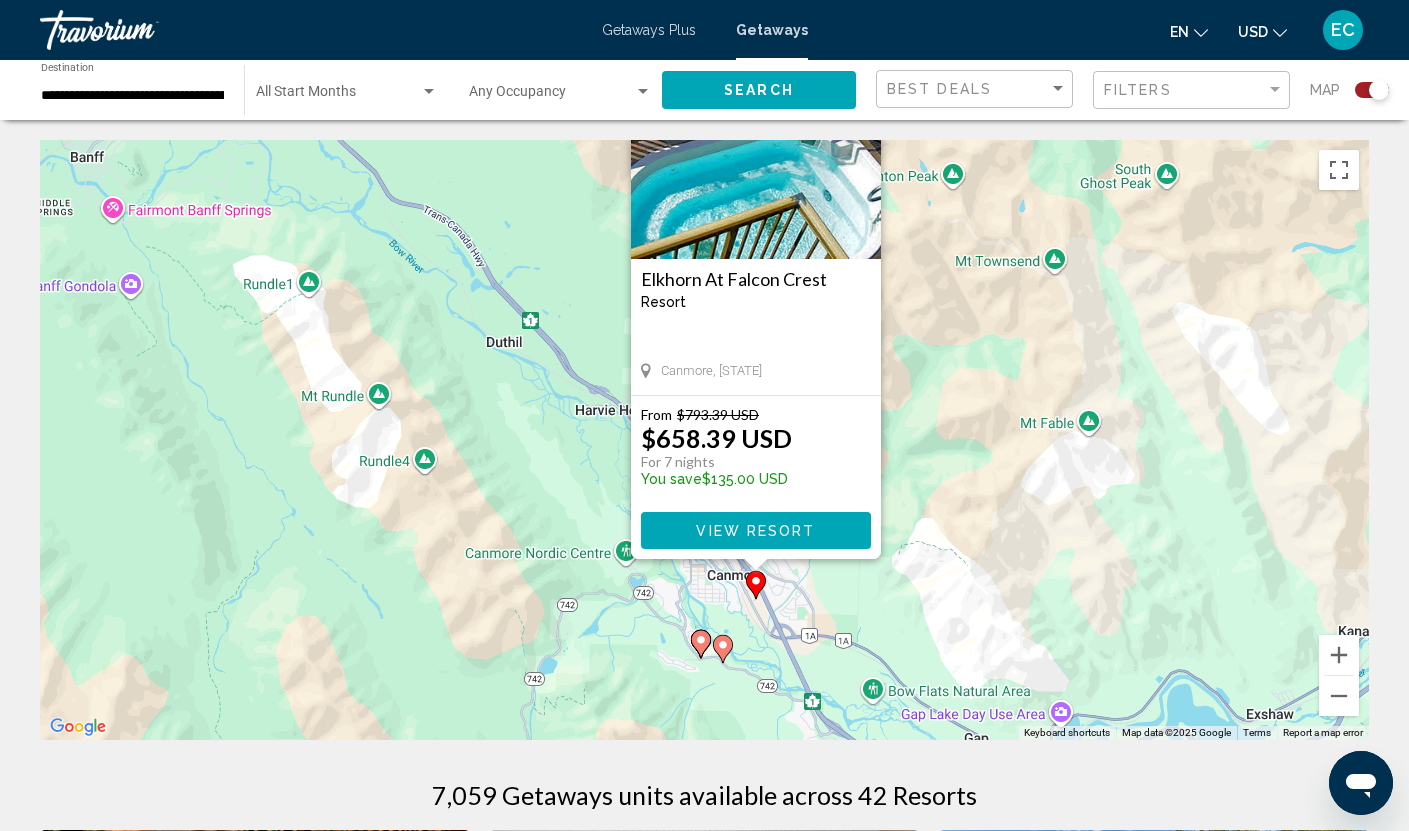 drag, startPoint x: 915, startPoint y: 426, endPoint x: 927, endPoint y: 498, distance: 72.99315 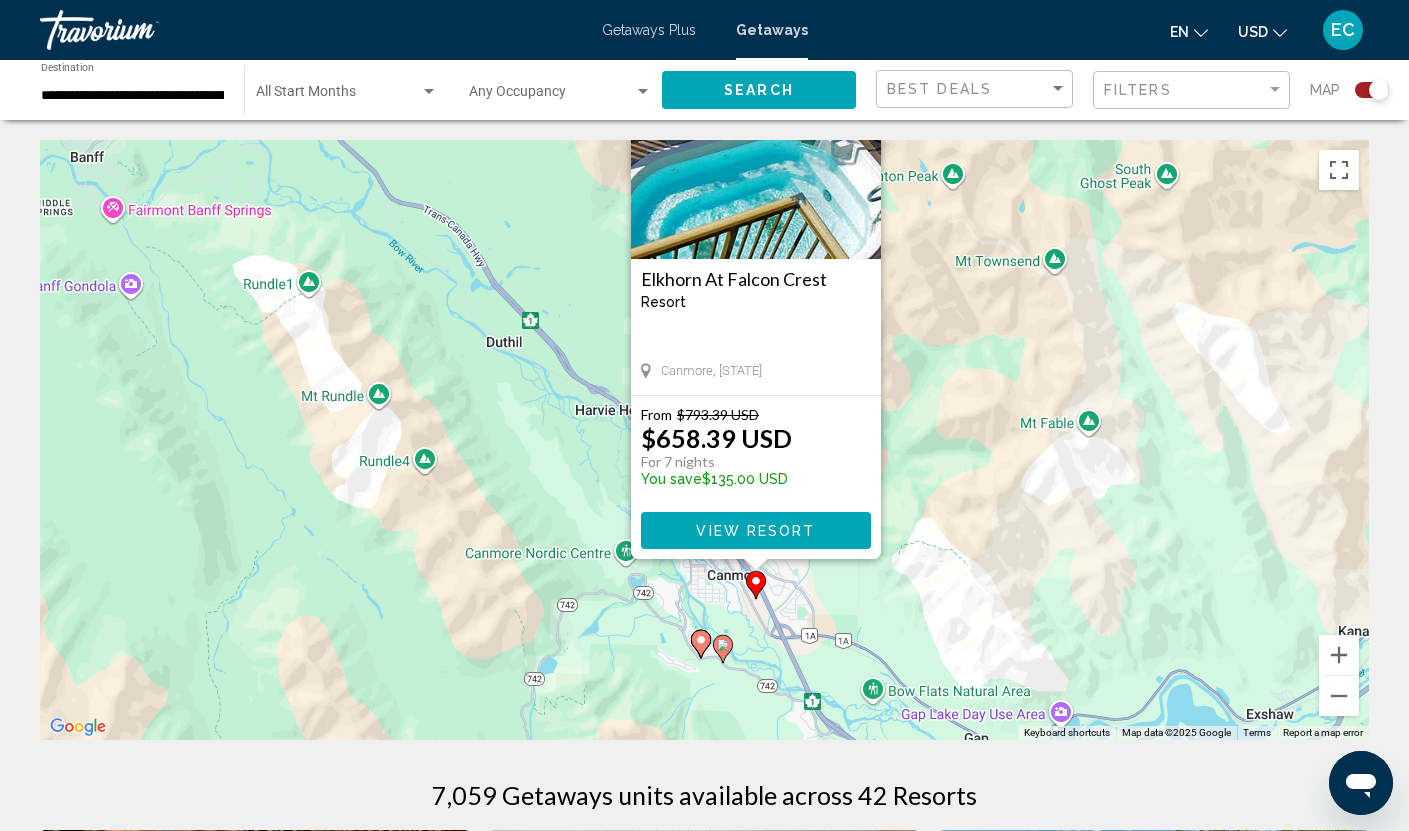 click 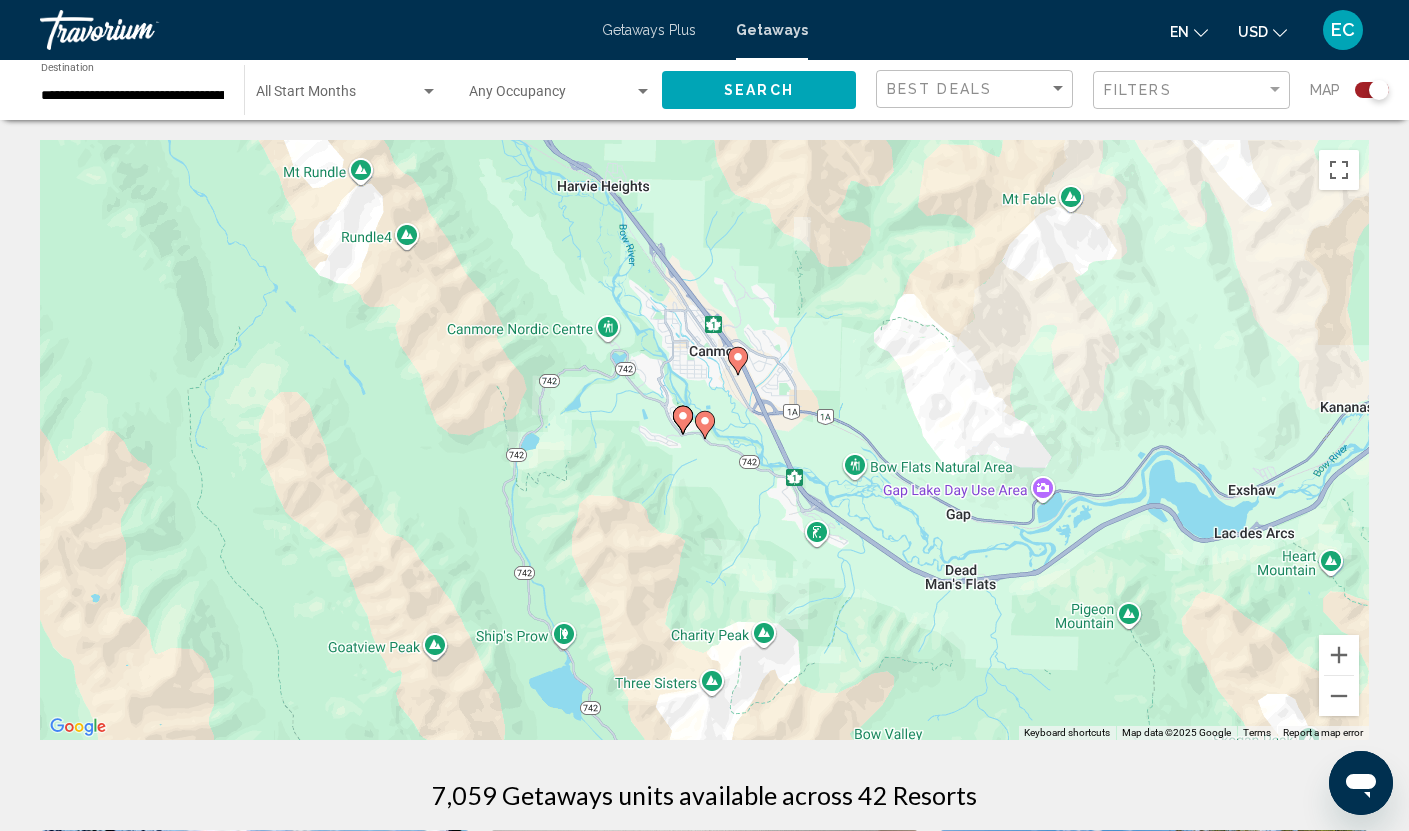 click 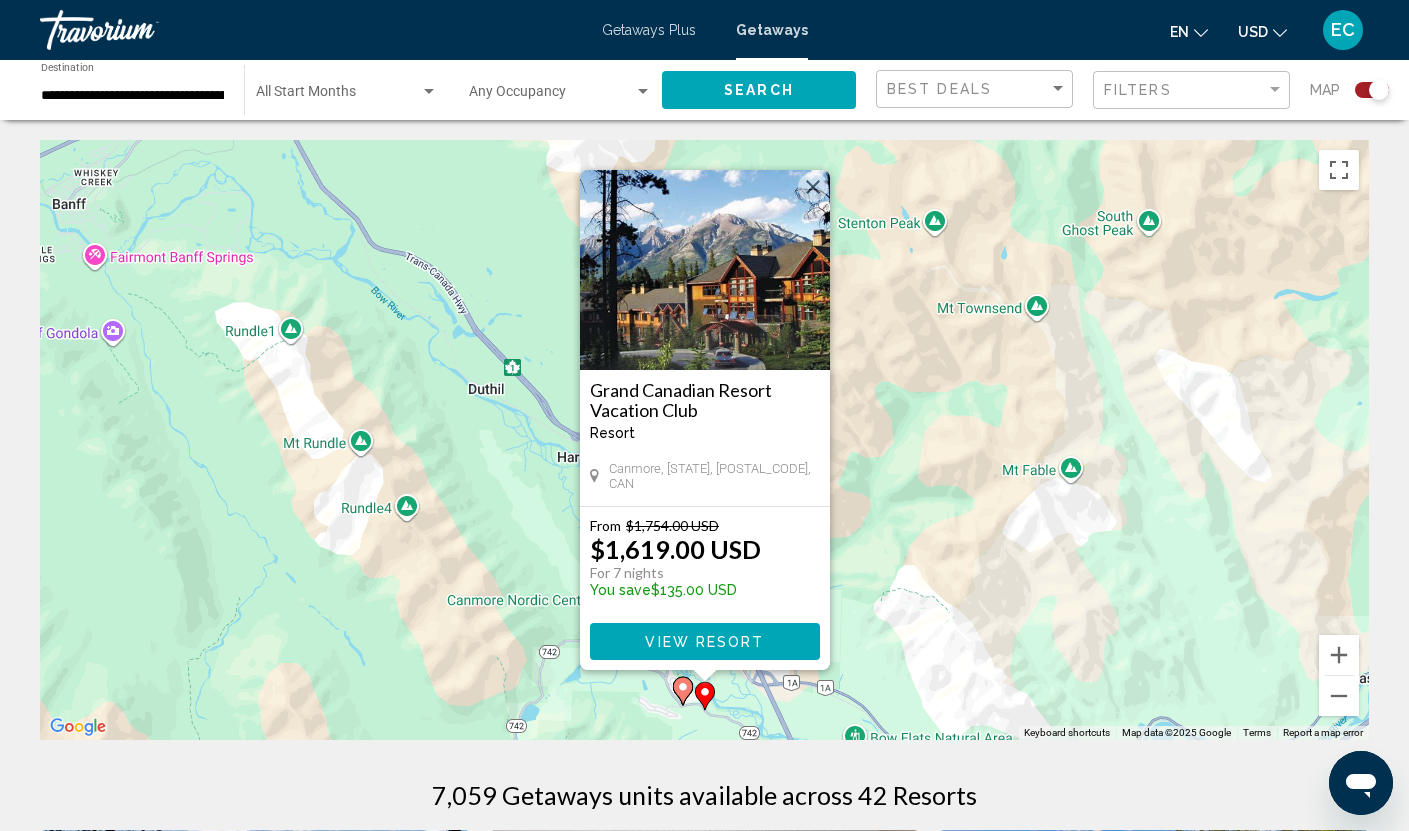 click 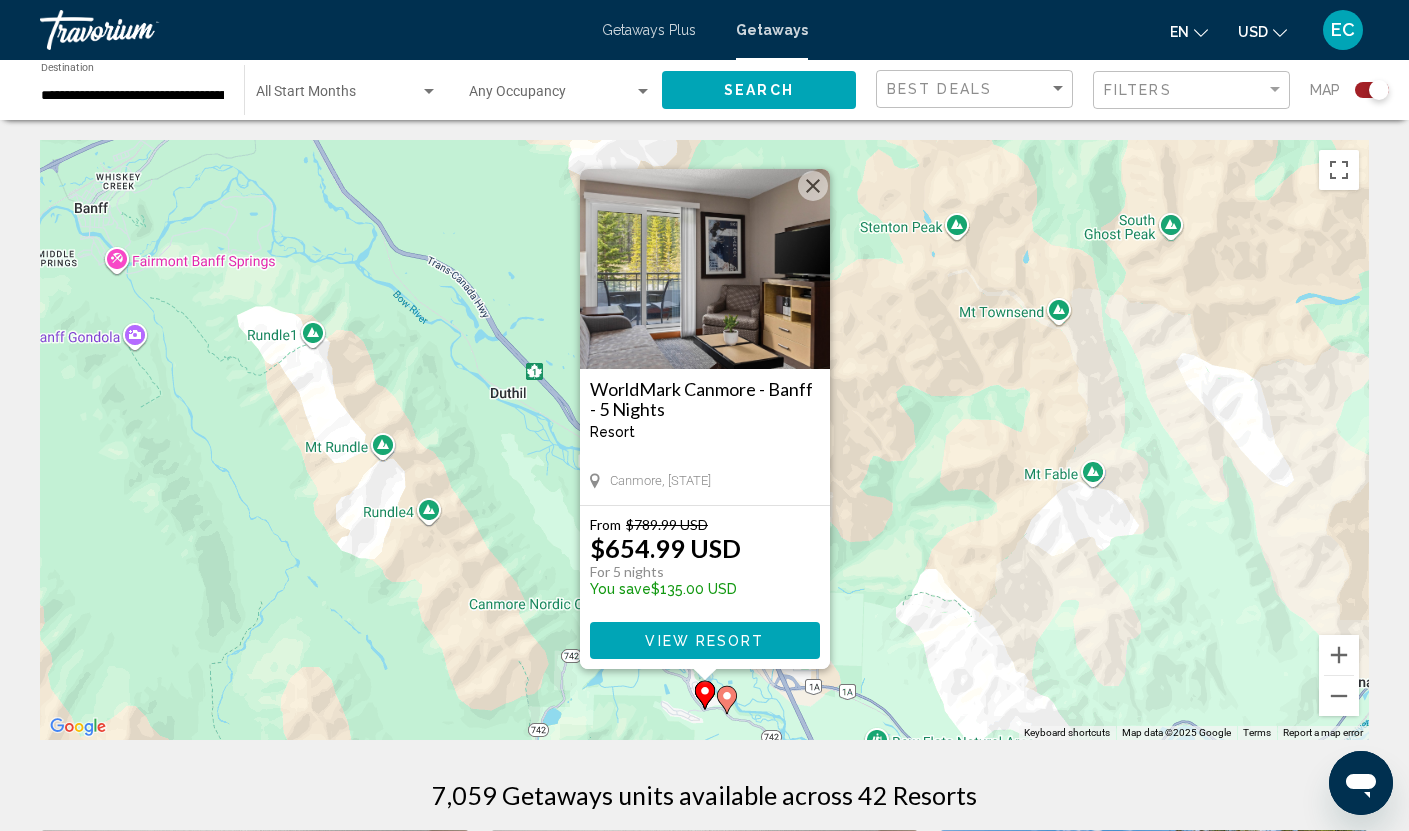 click 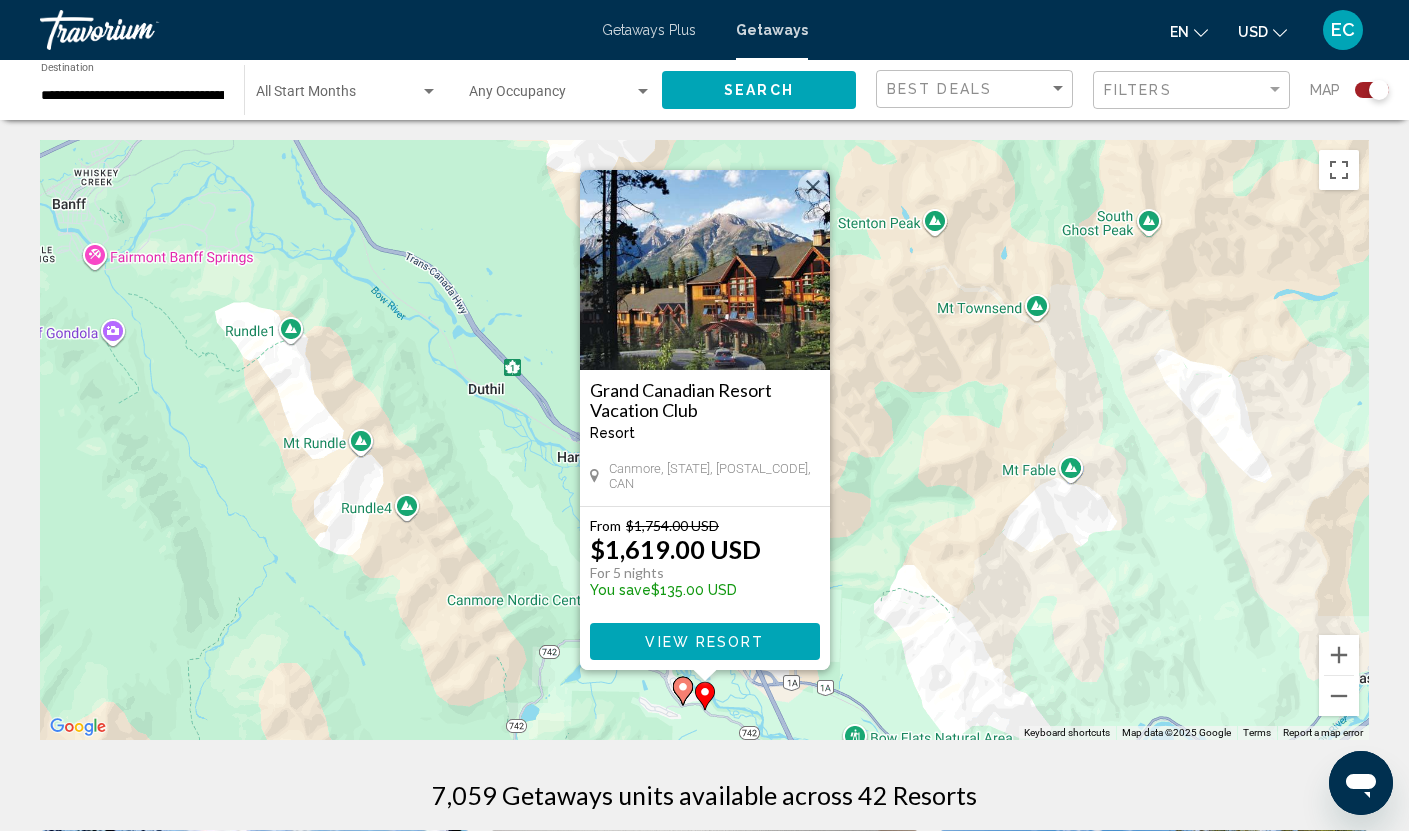 click at bounding box center (813, 187) 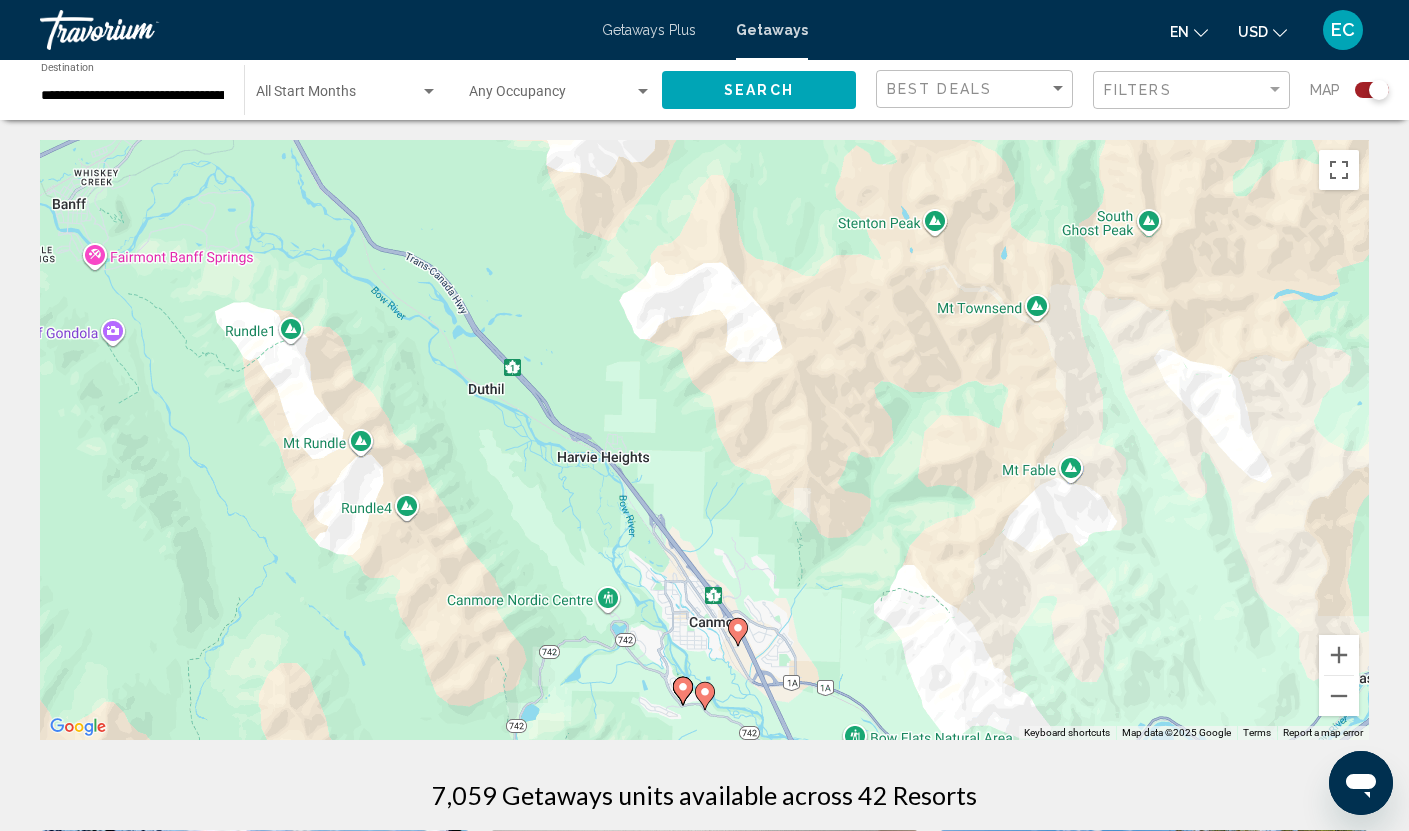 click 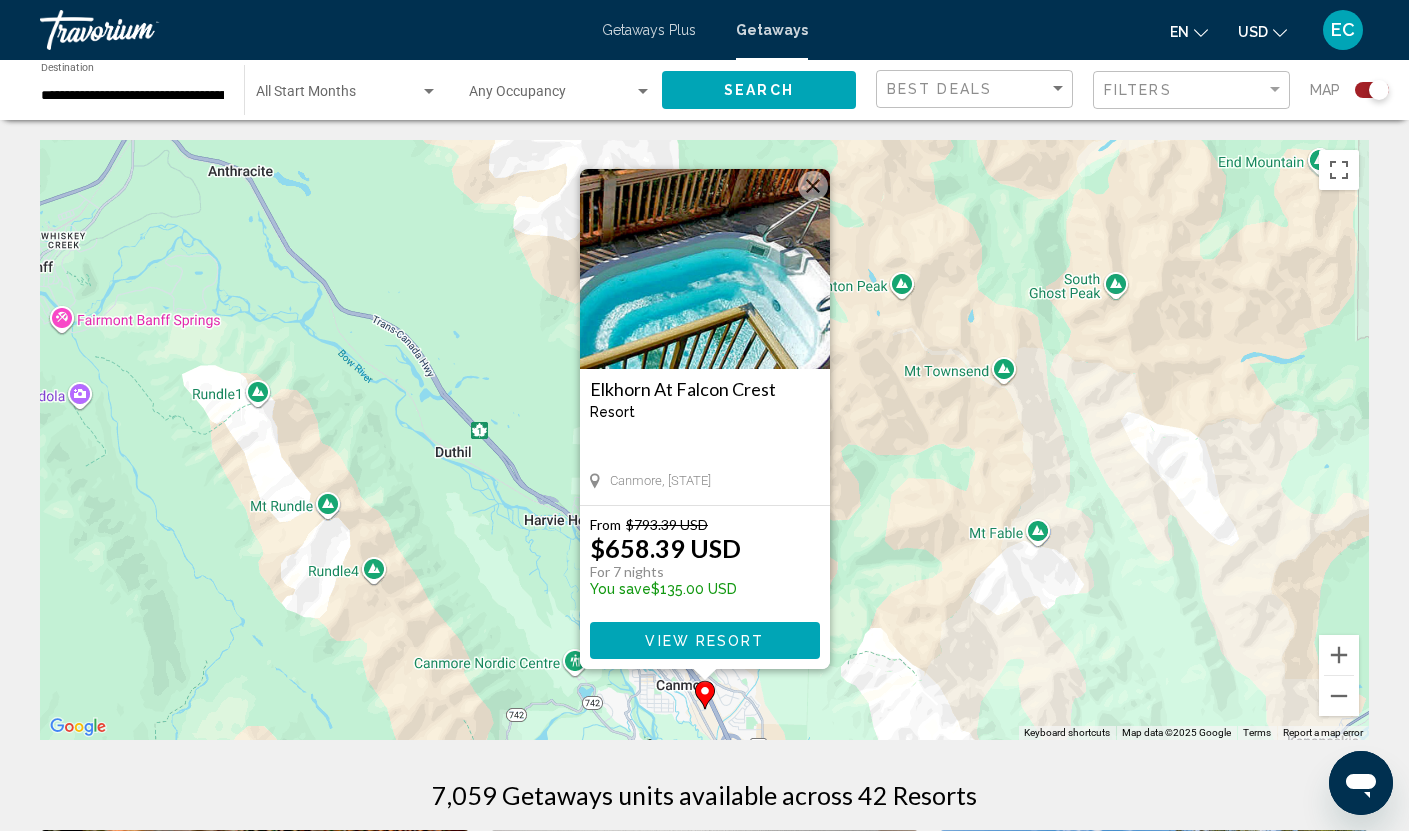 click on "To activate drag with keyboard, press Alt + Enter. Once in keyboard drag state, use the arrow keys to move the marker. To complete the drag, press the Enter key. To cancel, press Escape.  Elkhorn At Falcon Crest  Resort  -  This is an adults only resort
Canmore, [STATE] From $793.39 USD $658.39 USD For 7 nights You save  $135.00 USD  View Resort" at bounding box center [704, 440] 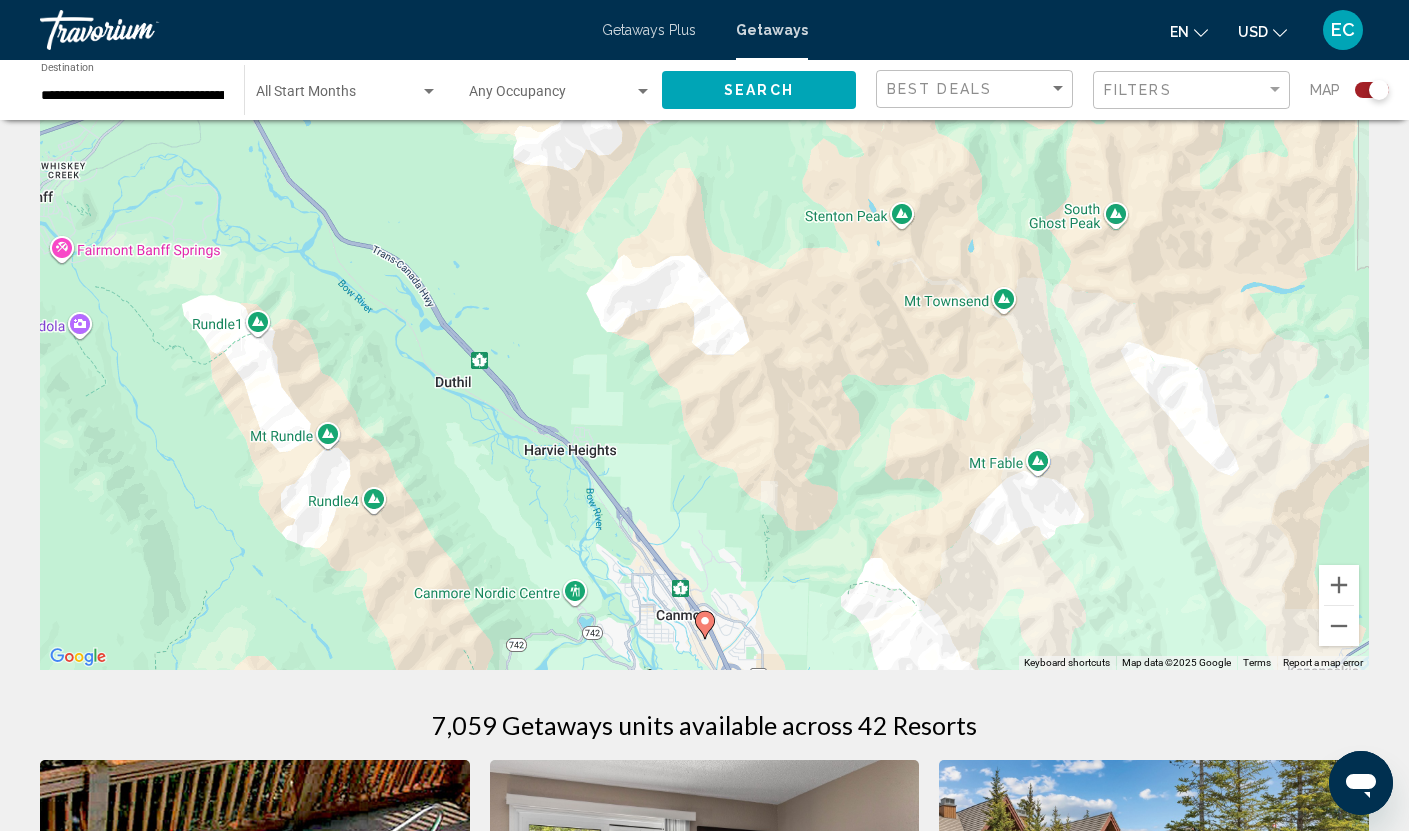 scroll, scrollTop: 100, scrollLeft: 0, axis: vertical 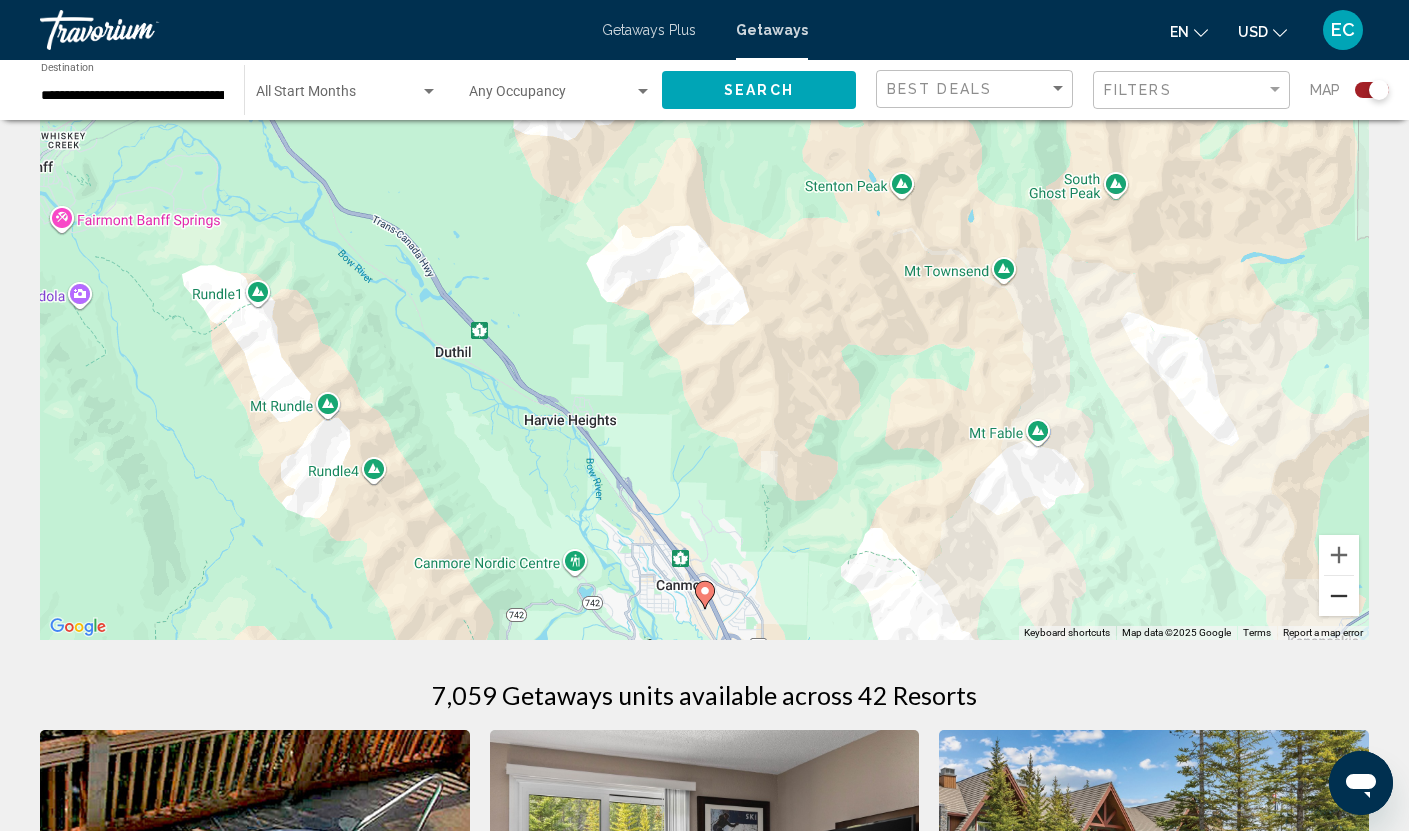 click at bounding box center [1339, 596] 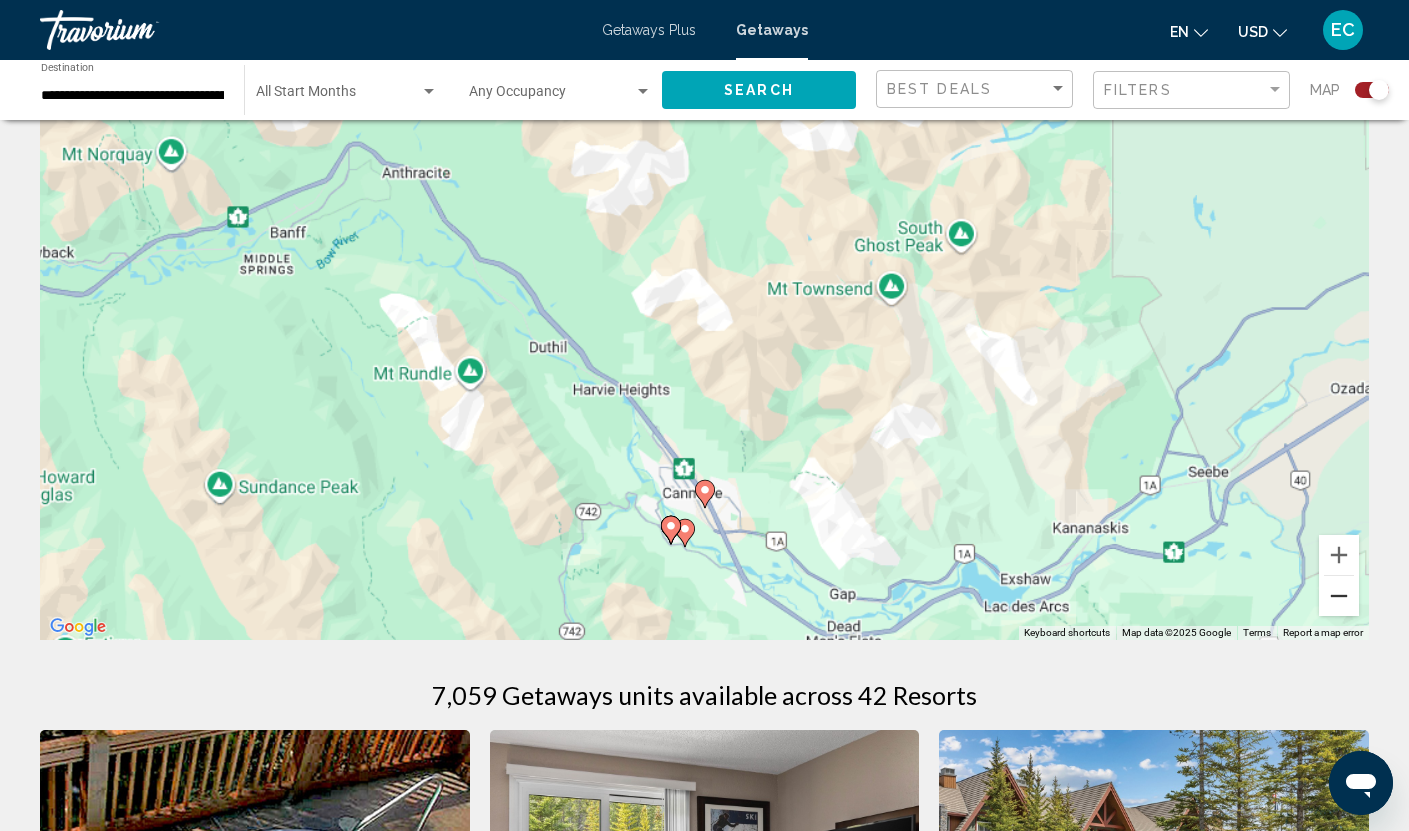 click at bounding box center (1339, 596) 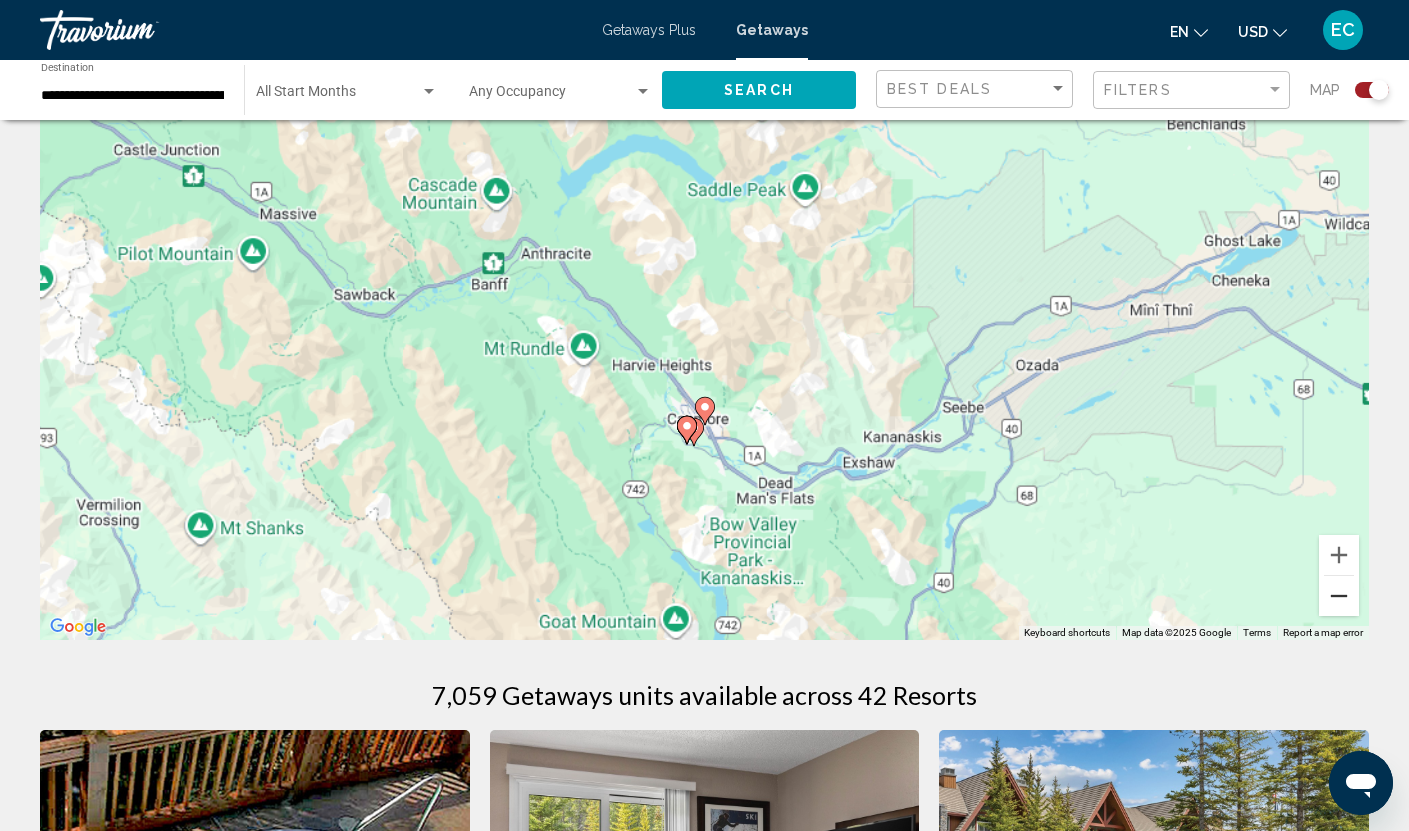 click at bounding box center [1339, 596] 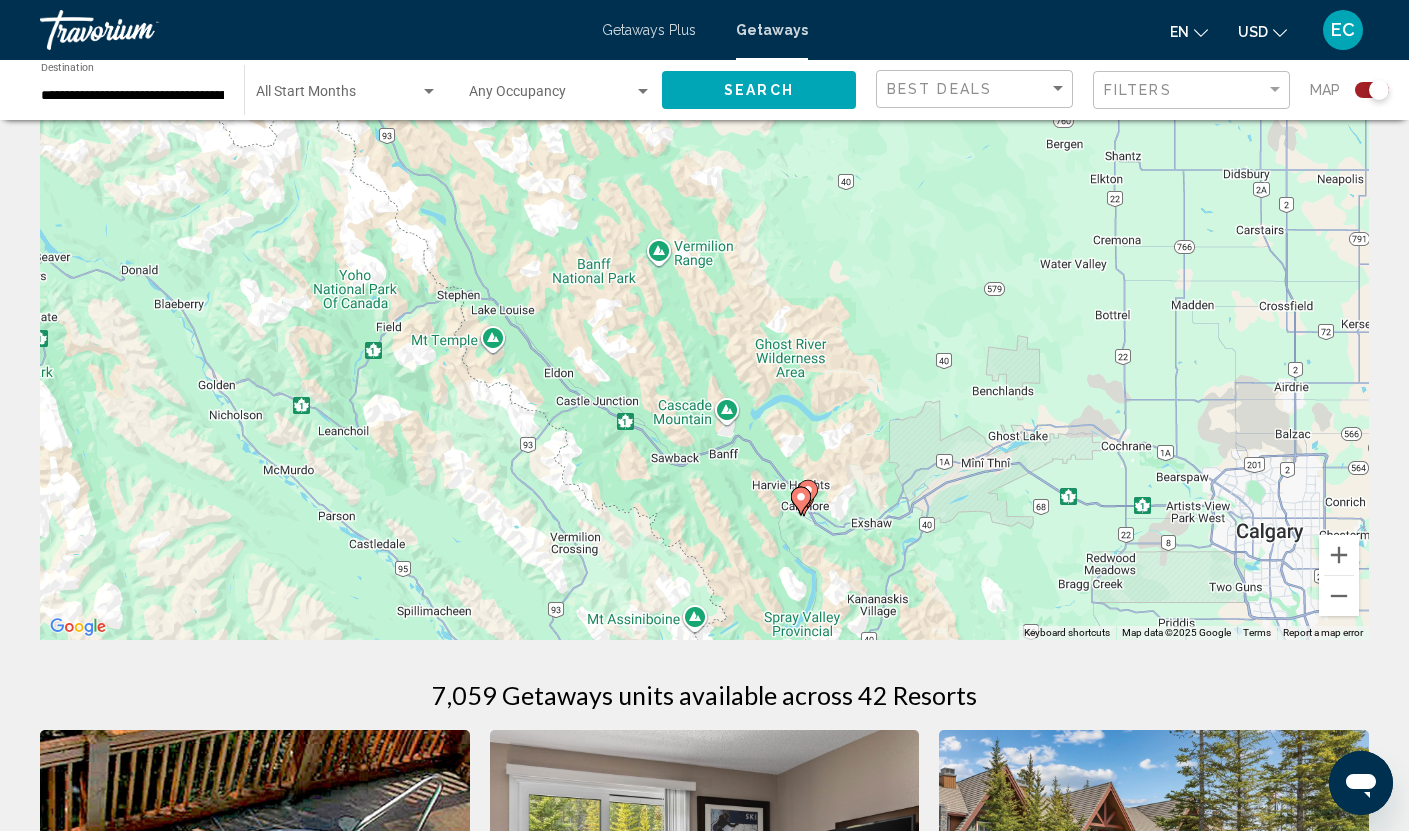 drag, startPoint x: 570, startPoint y: 358, endPoint x: 673, endPoint y: 495, distance: 171.40012 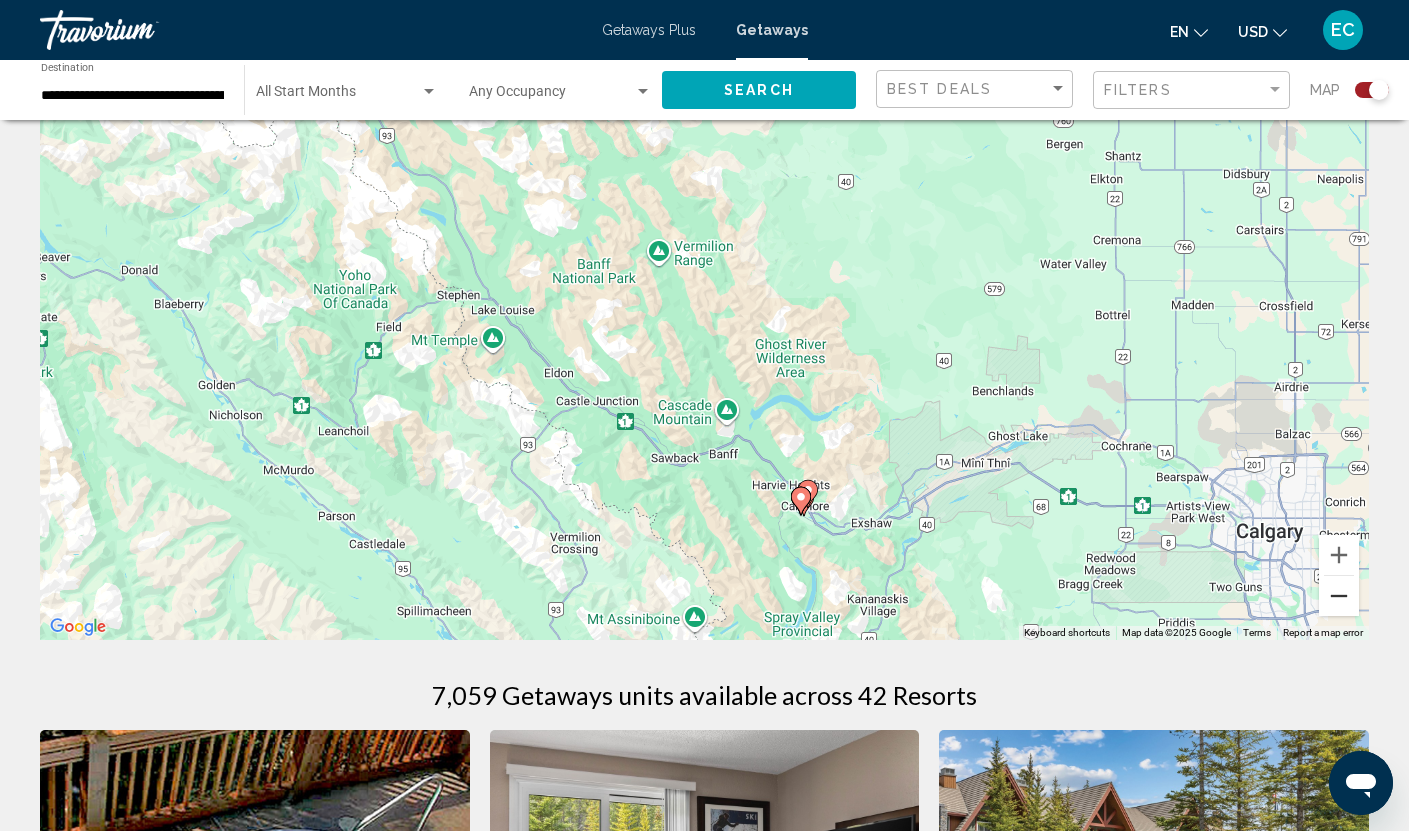 click at bounding box center [1339, 596] 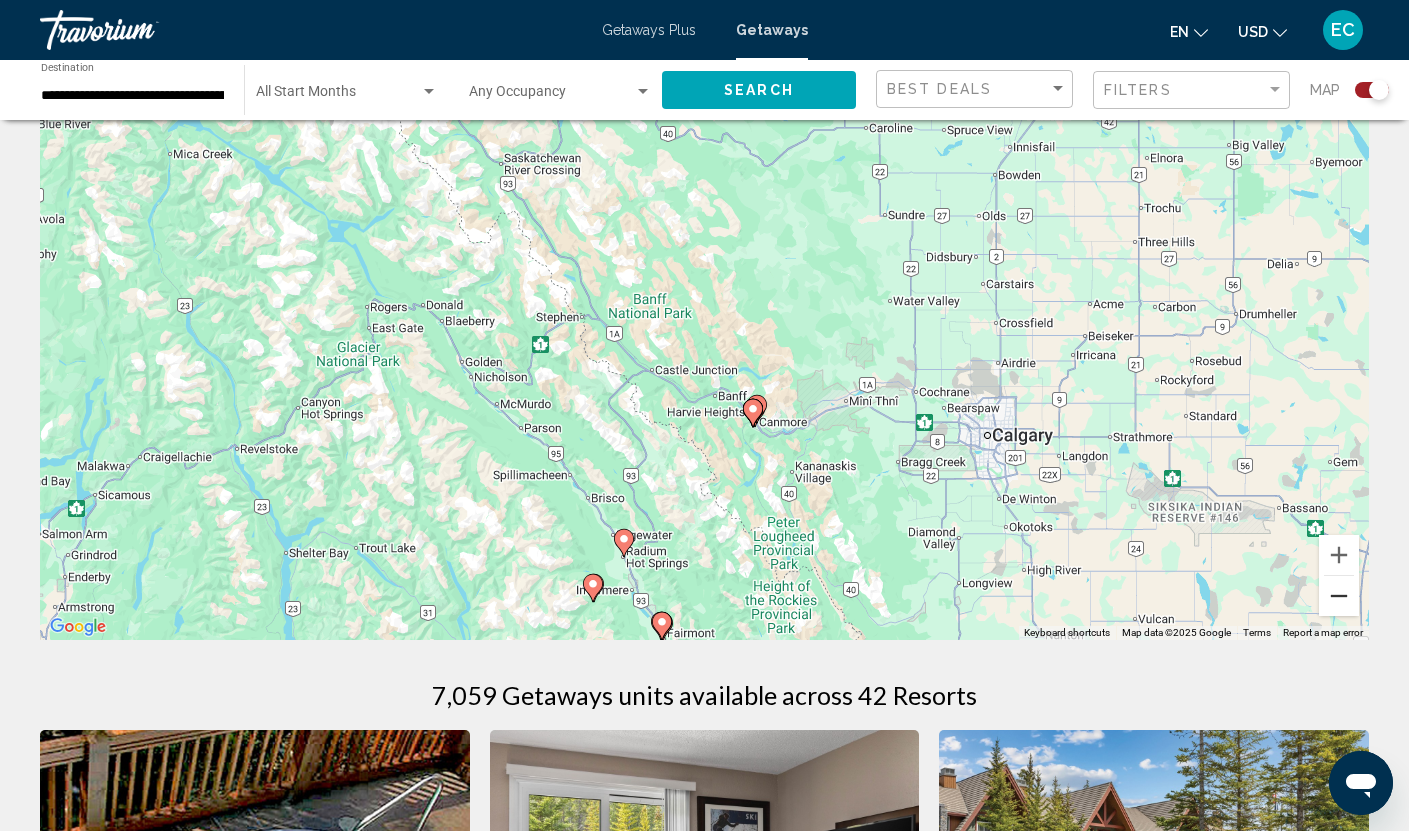 click at bounding box center (1339, 596) 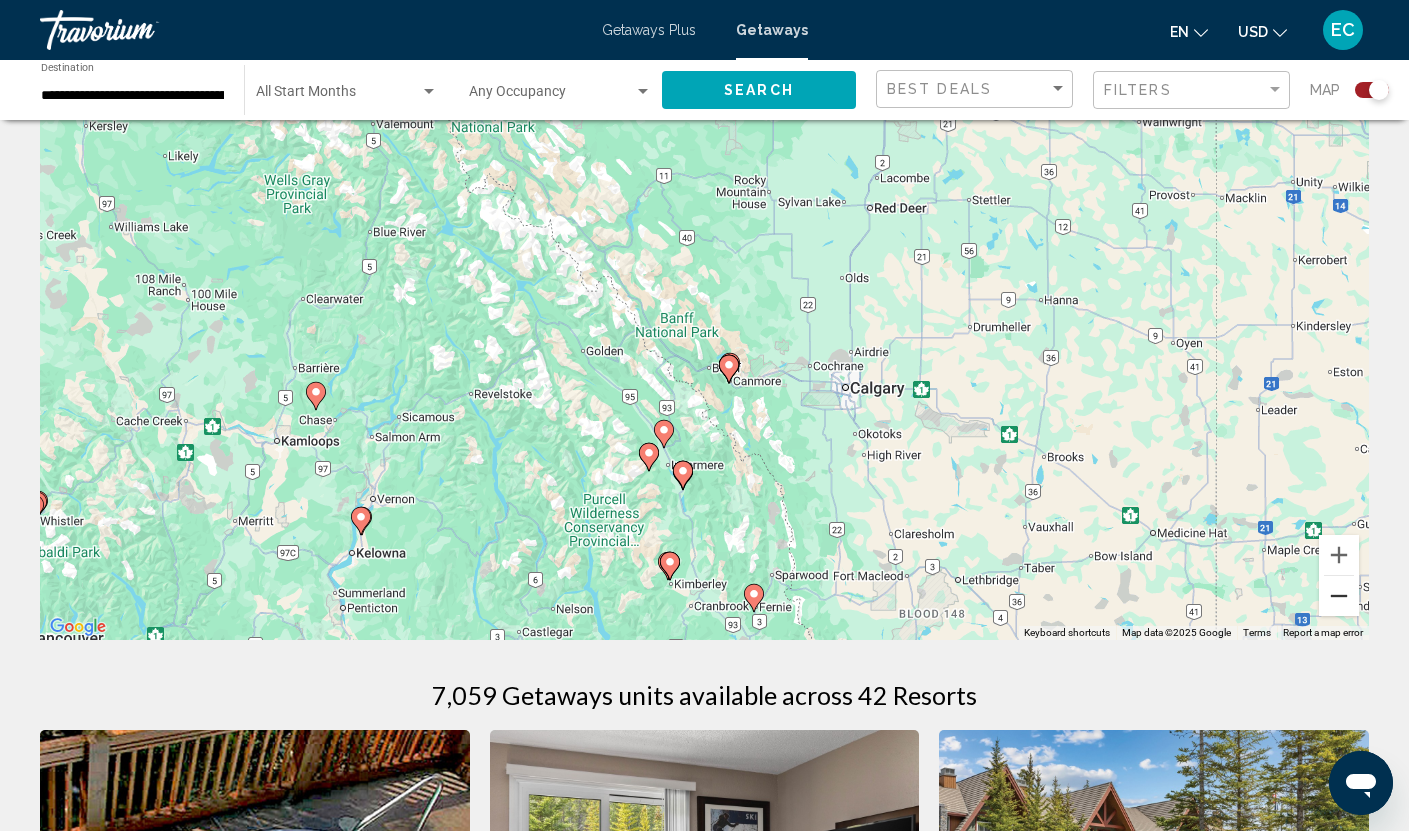 click at bounding box center (1339, 596) 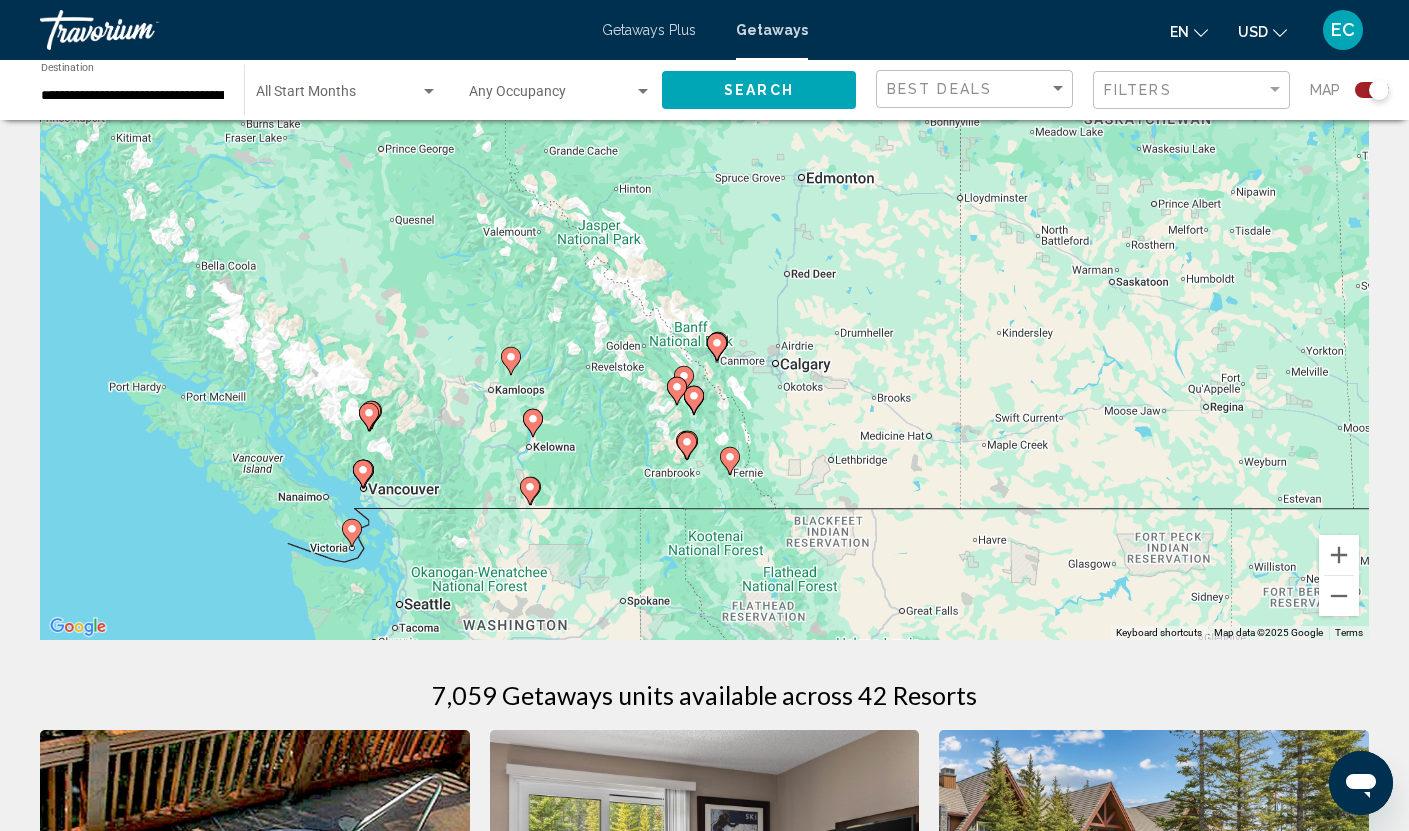 click 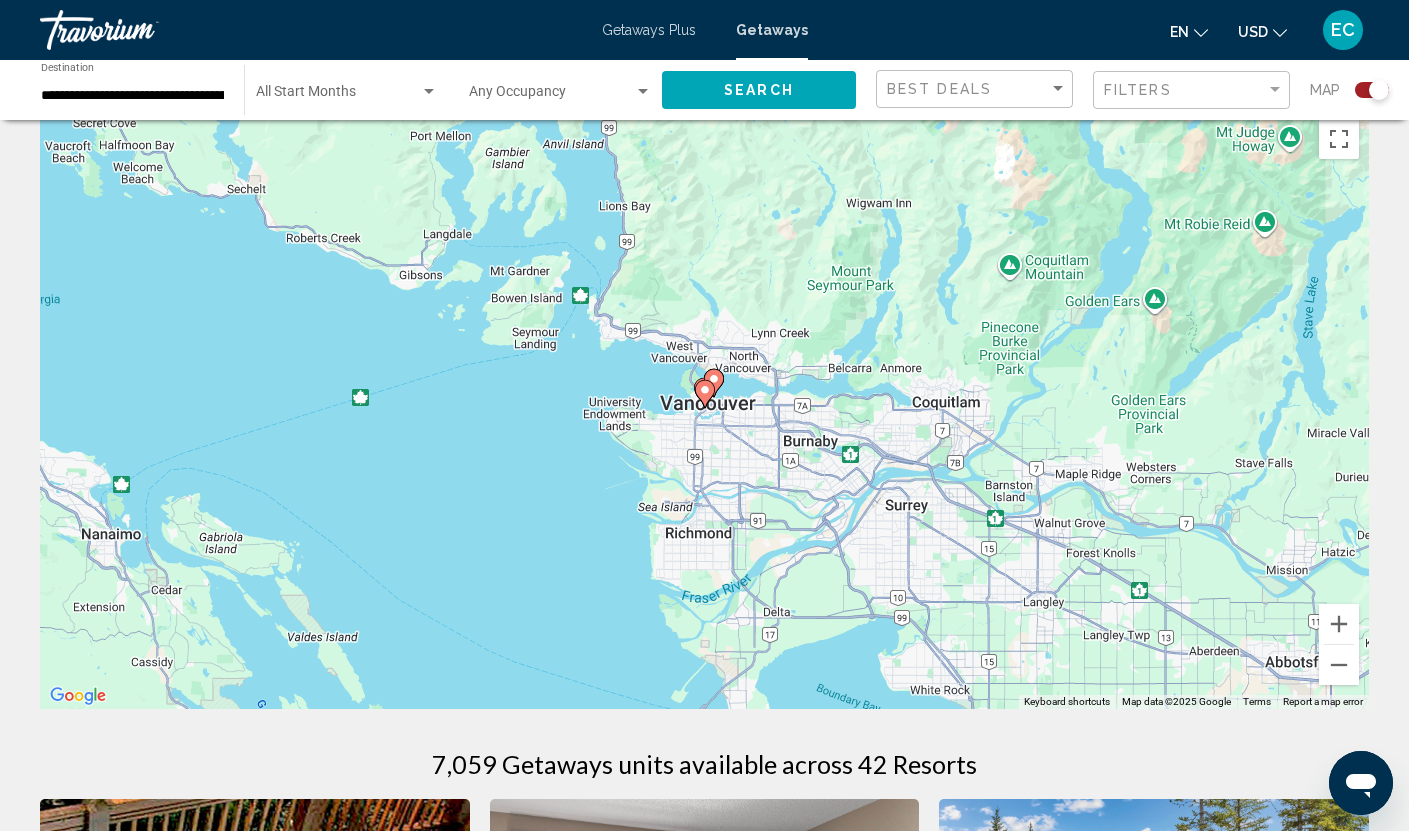 scroll, scrollTop: 0, scrollLeft: 0, axis: both 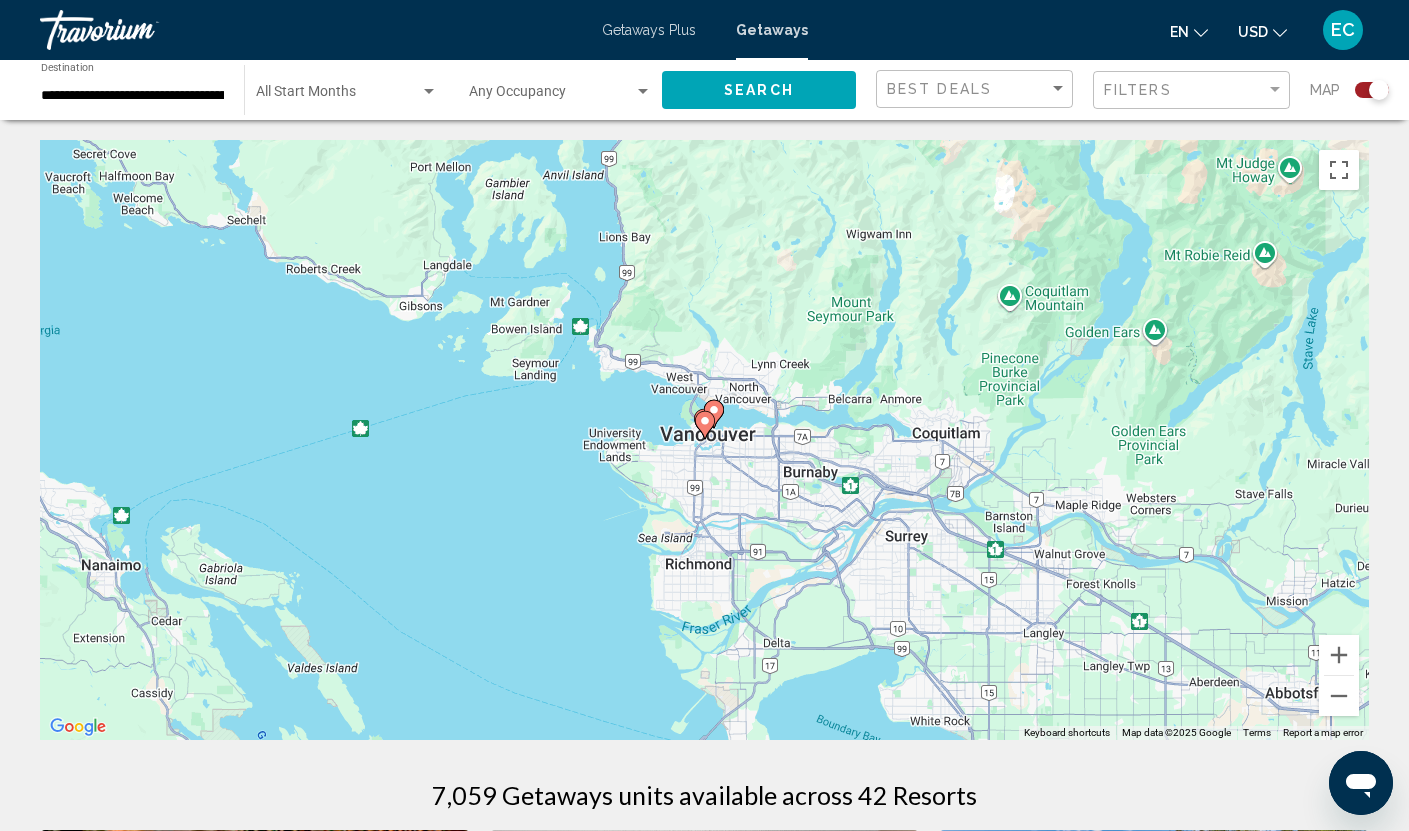 click 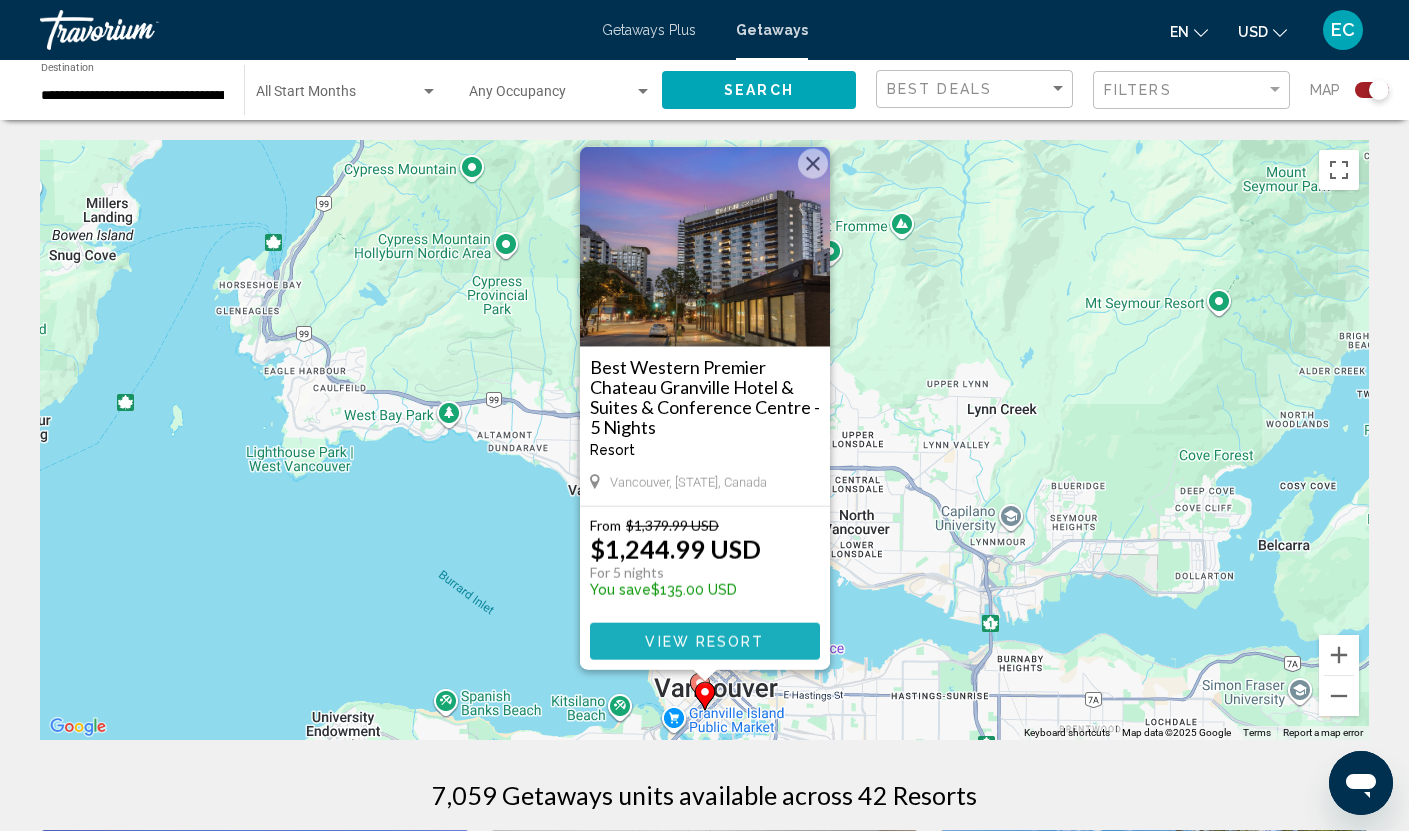 click on "View Resort" at bounding box center [704, 642] 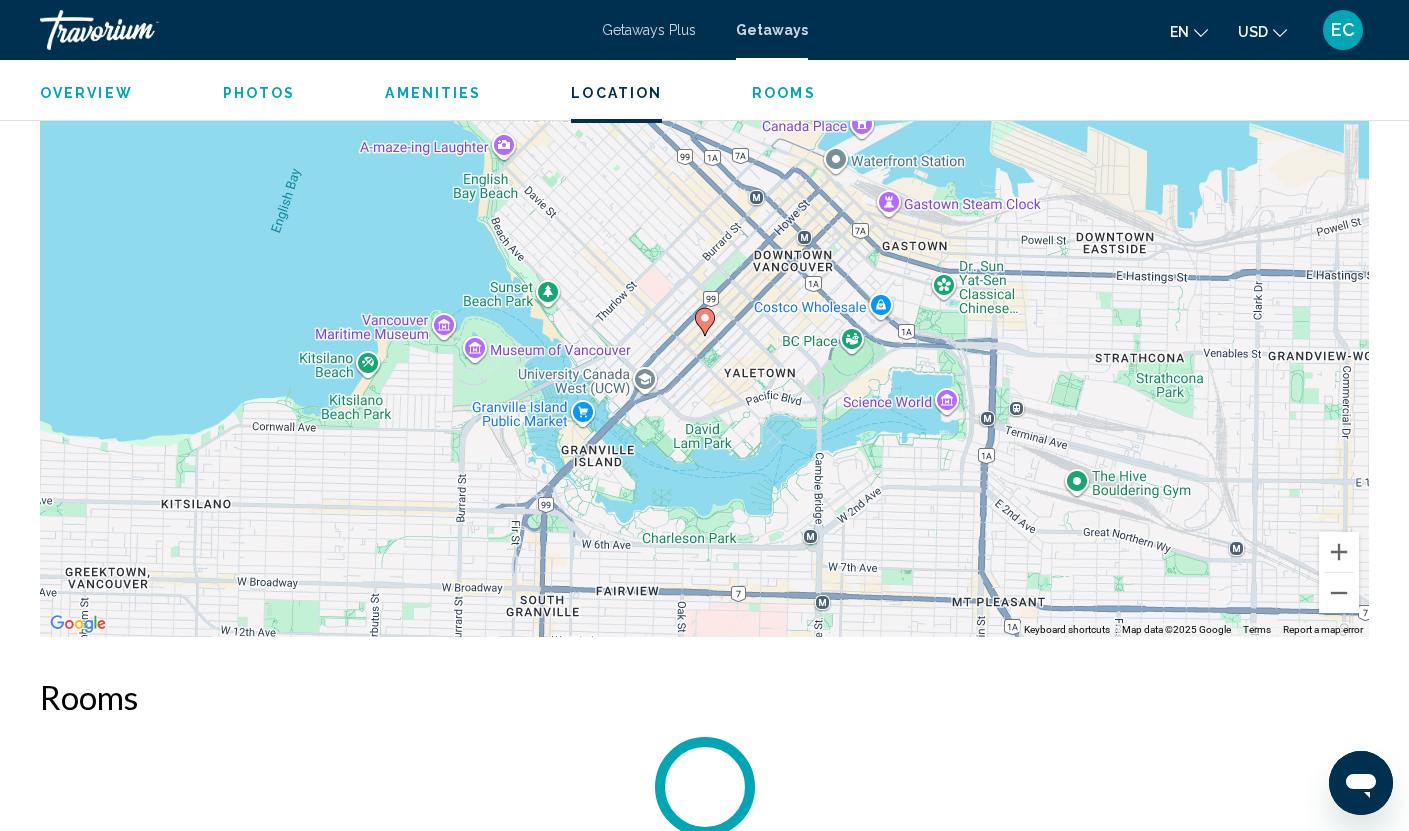 scroll, scrollTop: 2008, scrollLeft: 0, axis: vertical 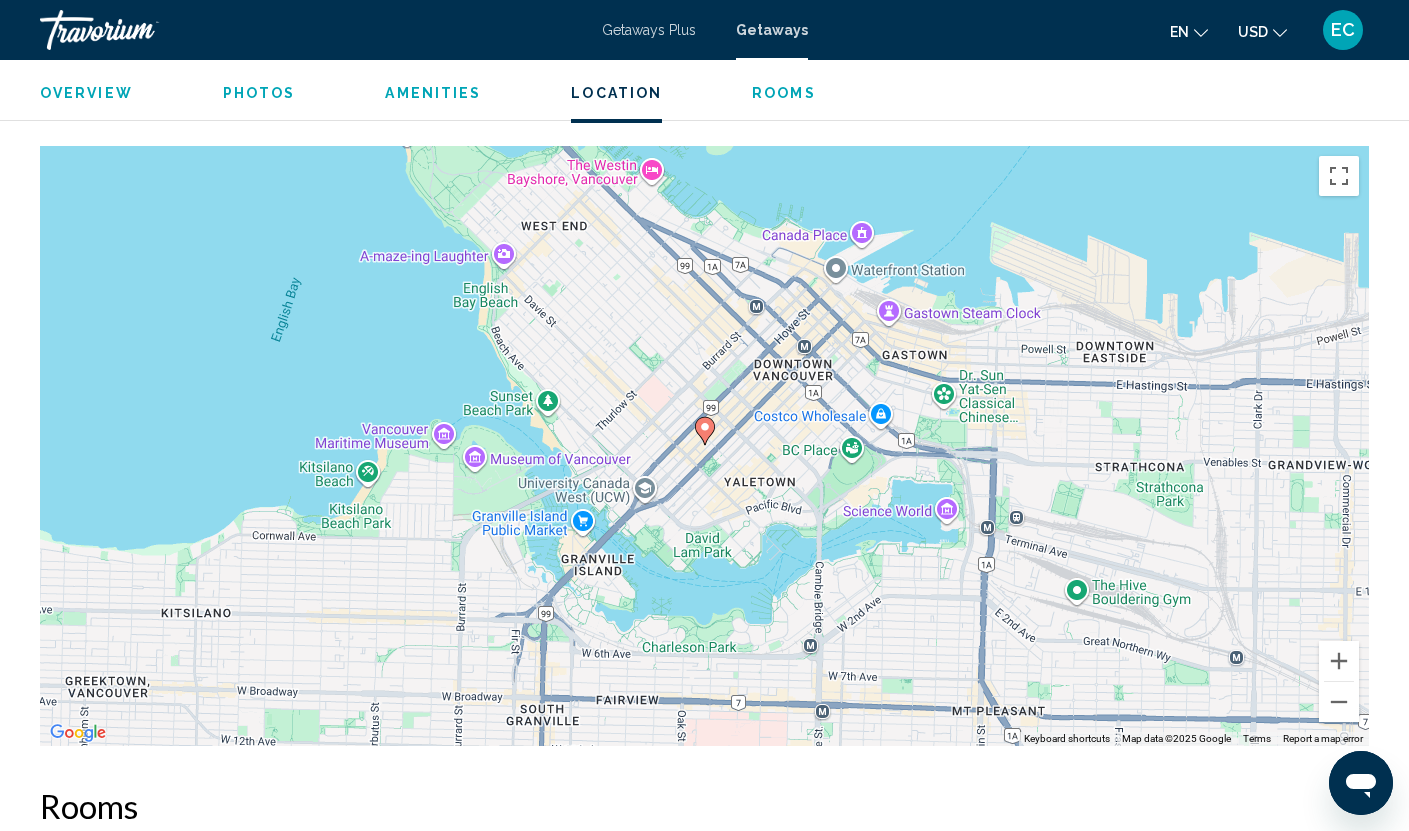 click 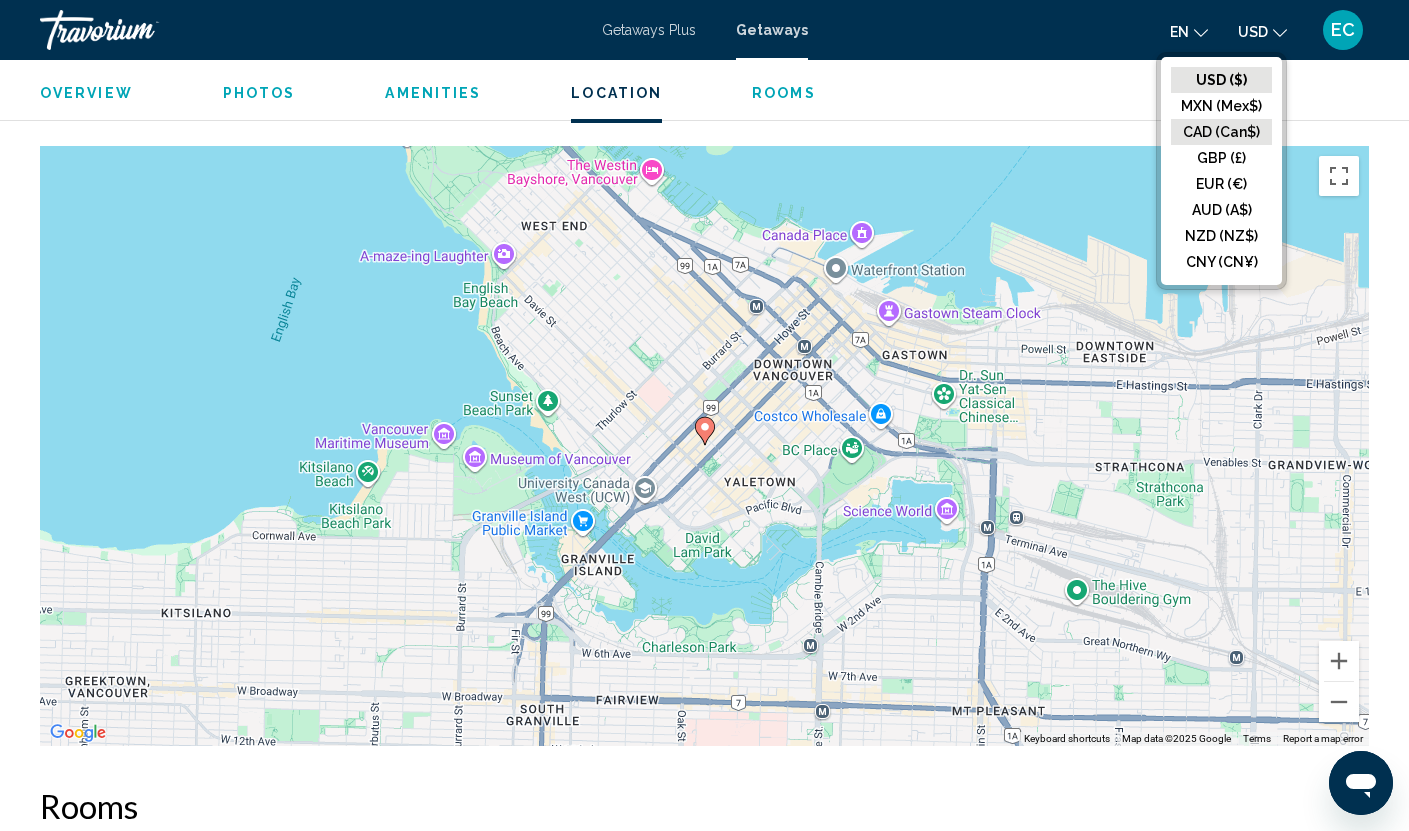click on "CAD (Can$)" 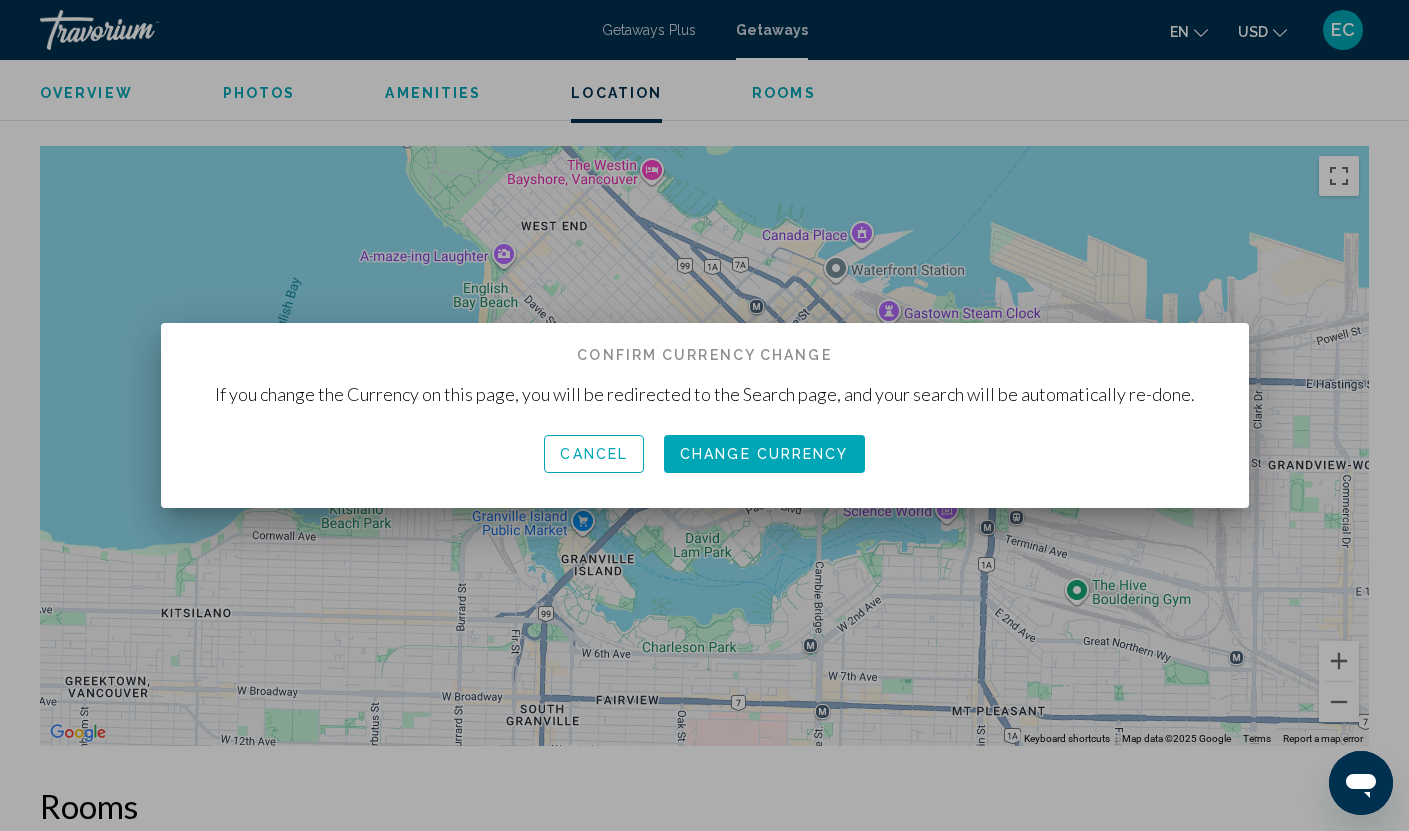 scroll, scrollTop: 0, scrollLeft: 0, axis: both 